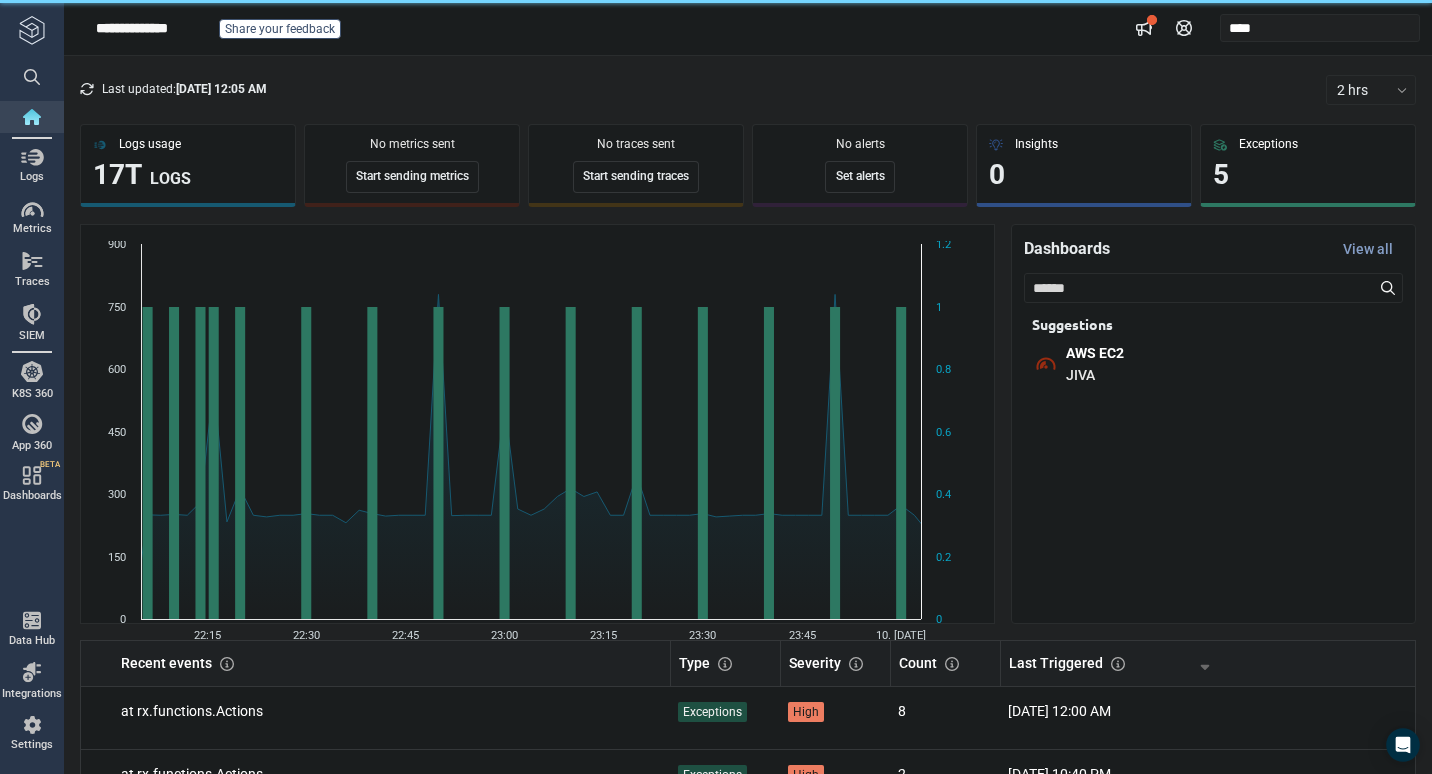scroll, scrollTop: 0, scrollLeft: 0, axis: both 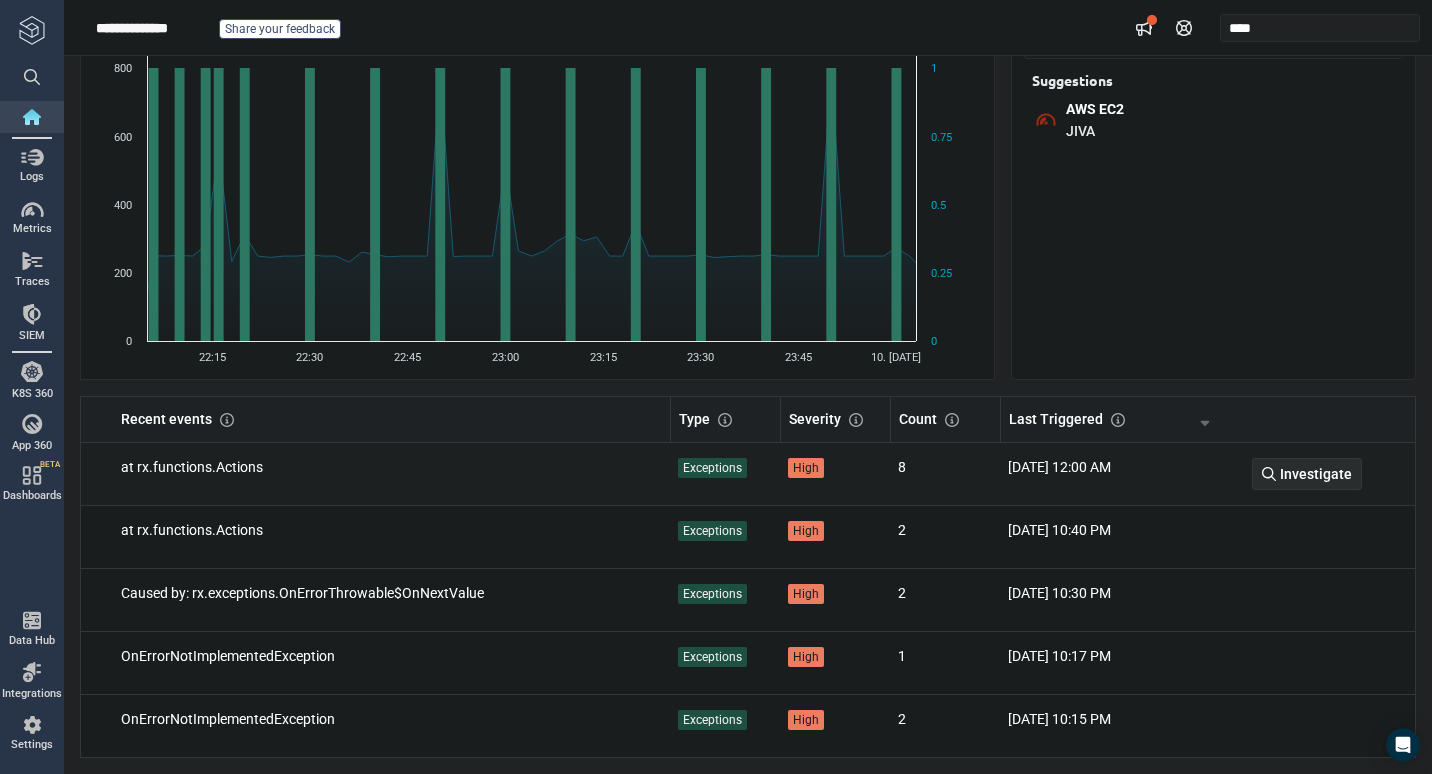 click on "Investigate" at bounding box center [1316, 474] 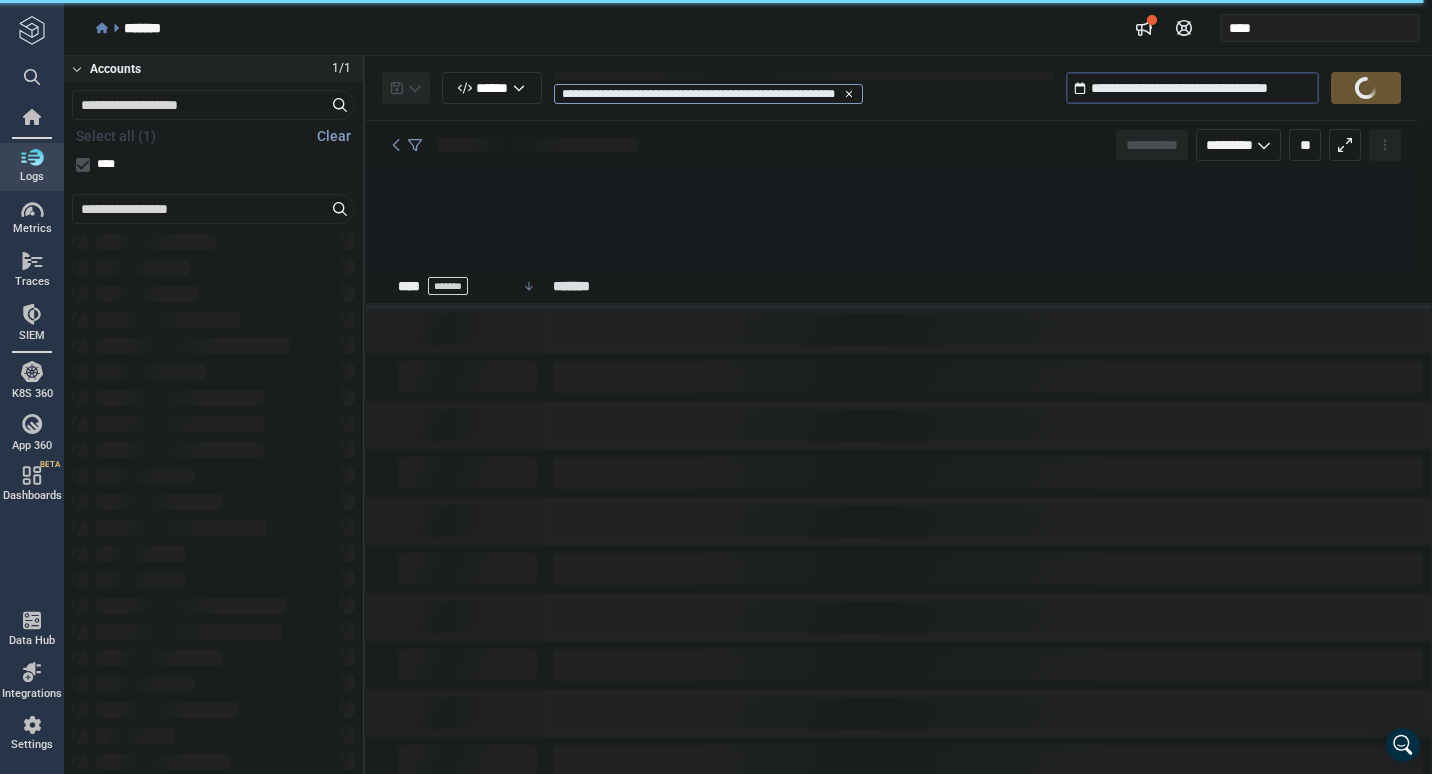 scroll, scrollTop: 0, scrollLeft: 0, axis: both 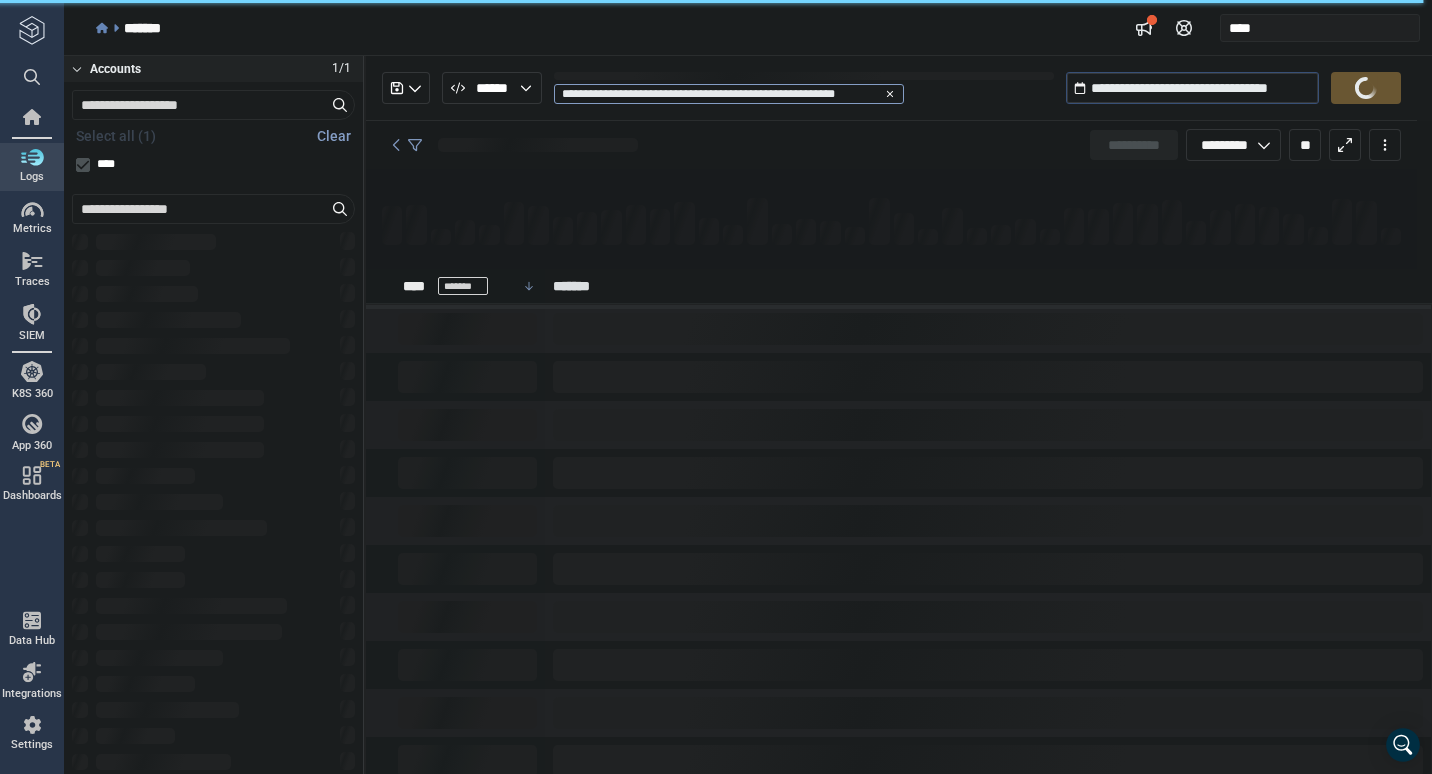 type on "*" 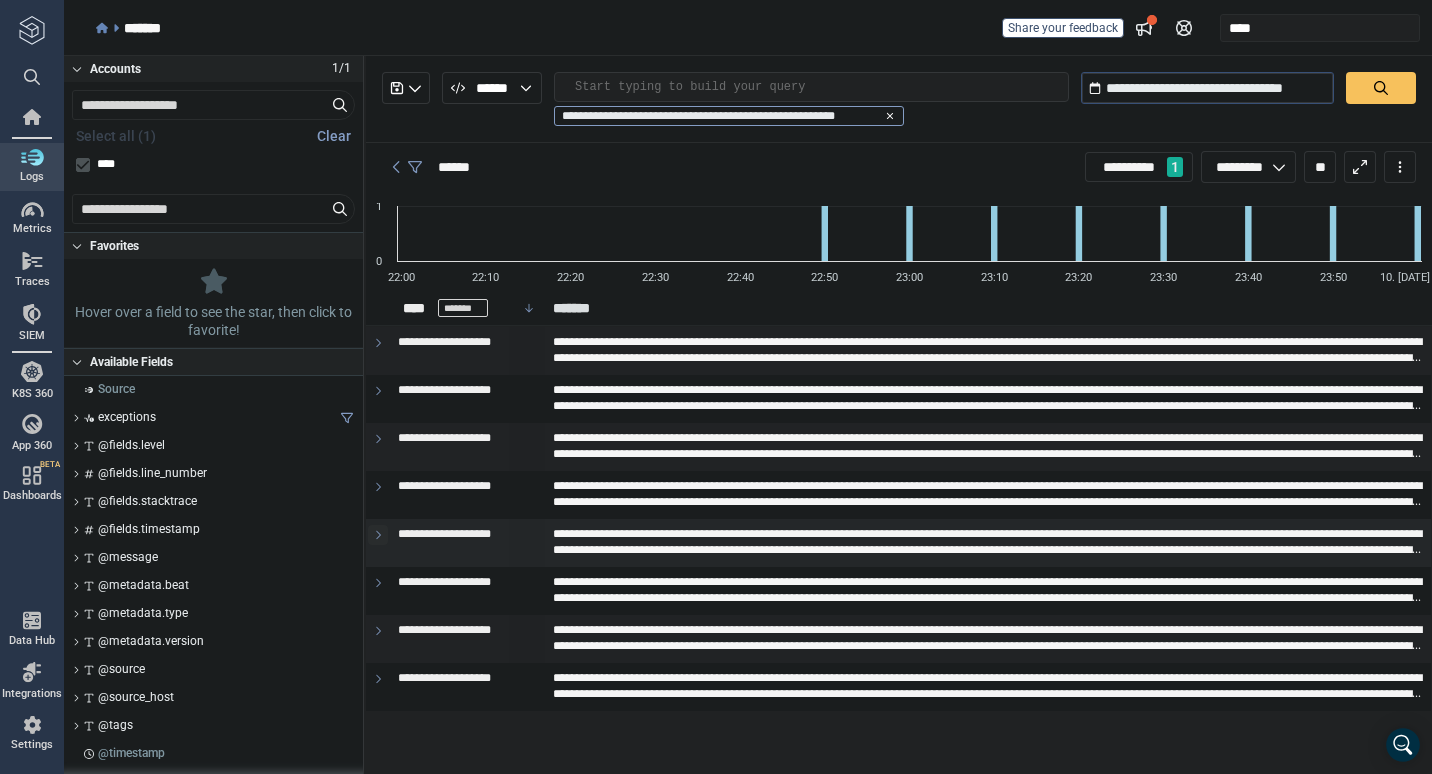 click at bounding box center (378, 535) 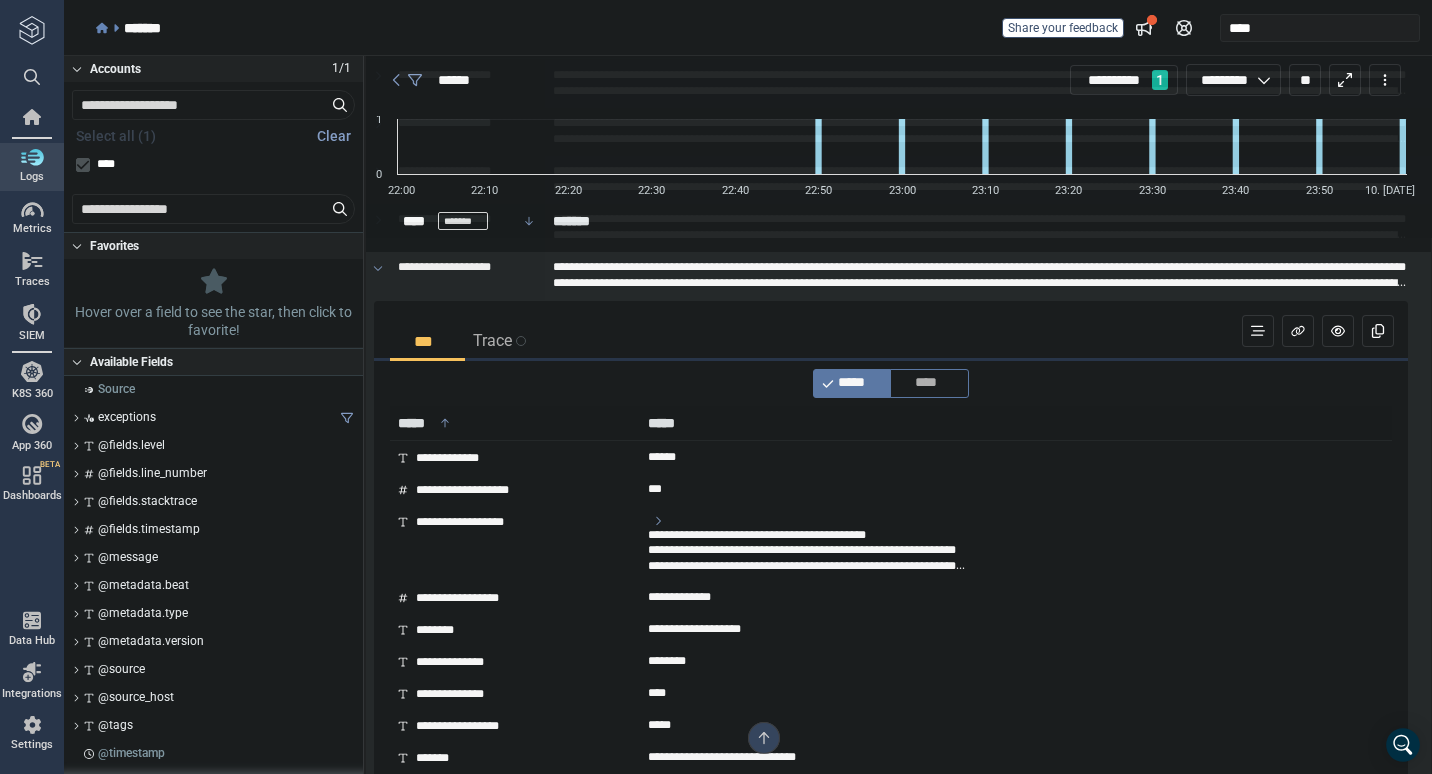 scroll, scrollTop: 0, scrollLeft: 0, axis: both 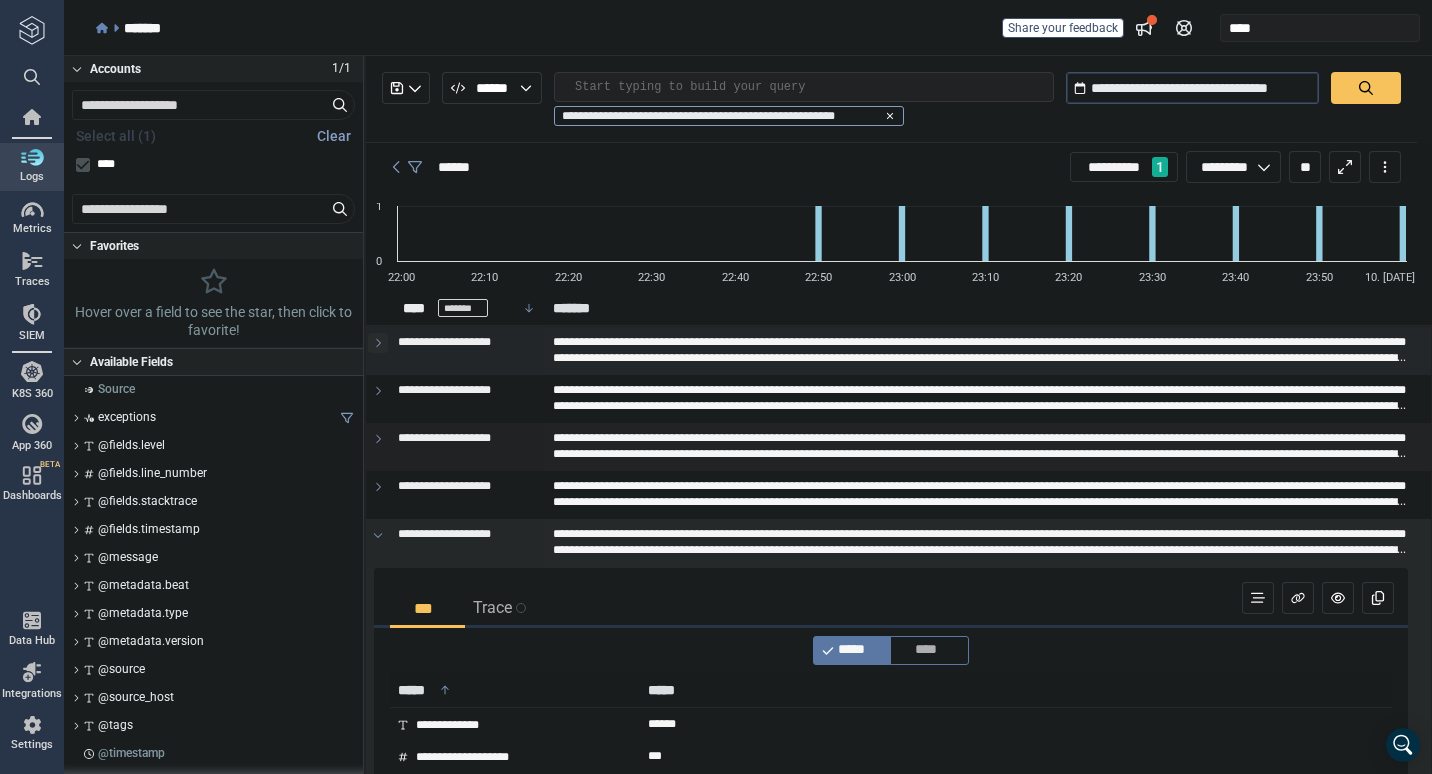 click at bounding box center (378, 343) 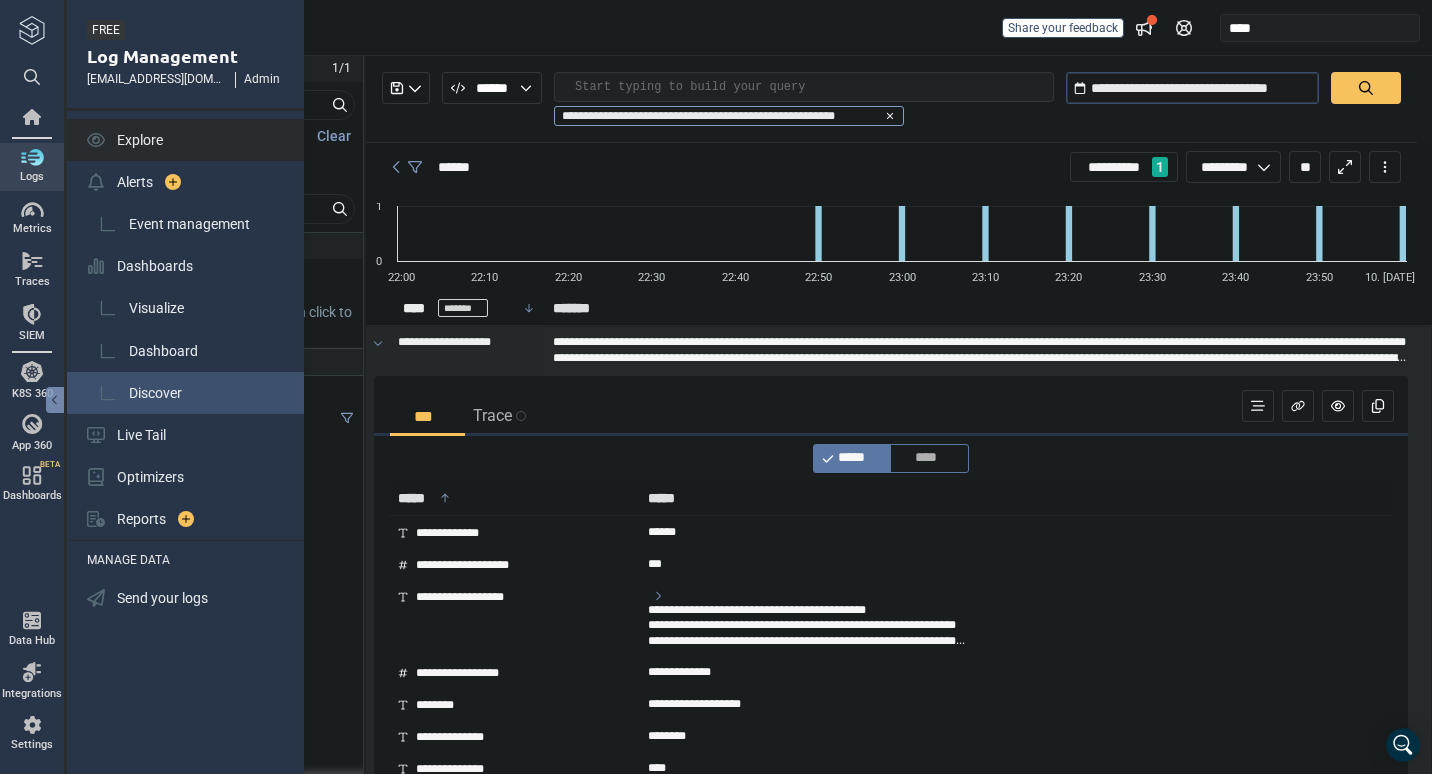 click on "Discover" at bounding box center [155, 393] 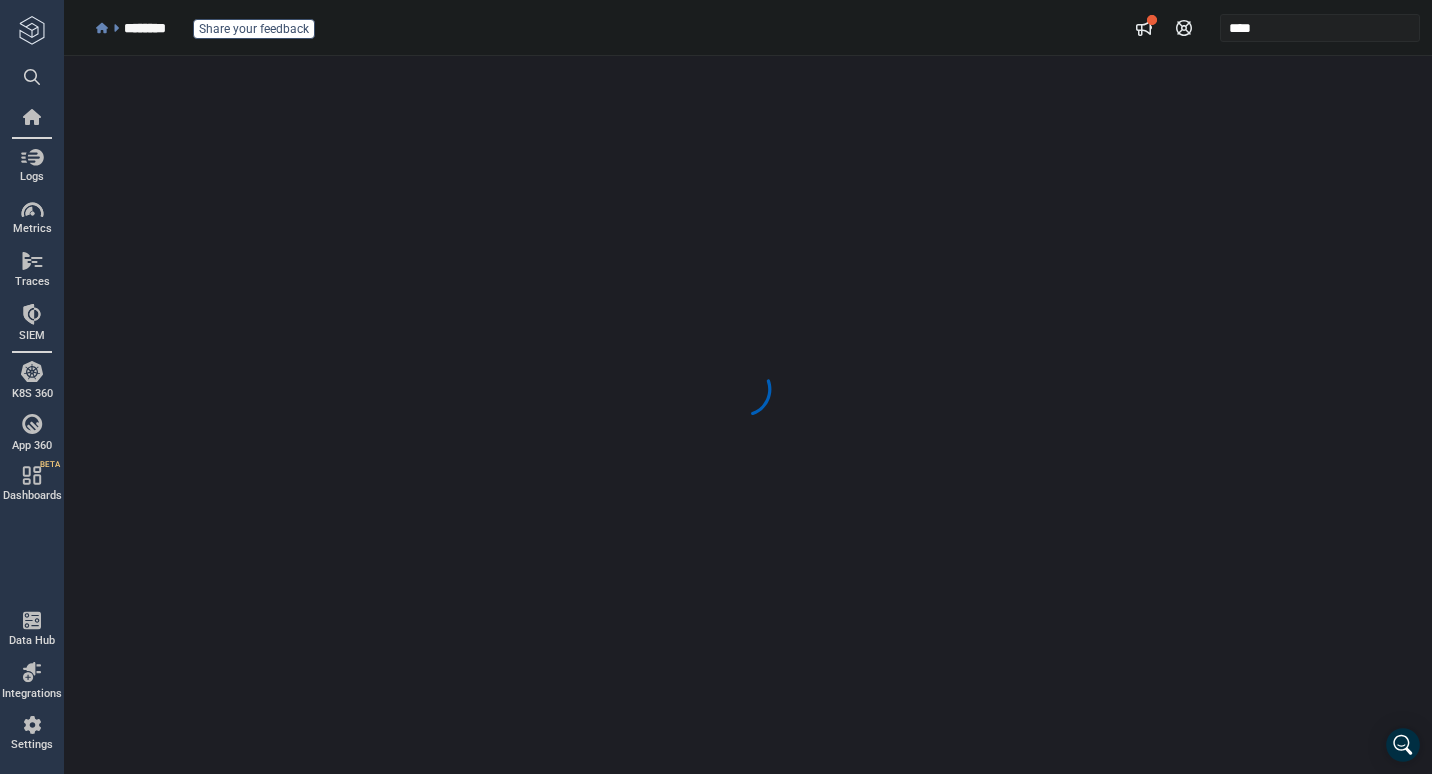 scroll, scrollTop: 0, scrollLeft: 0, axis: both 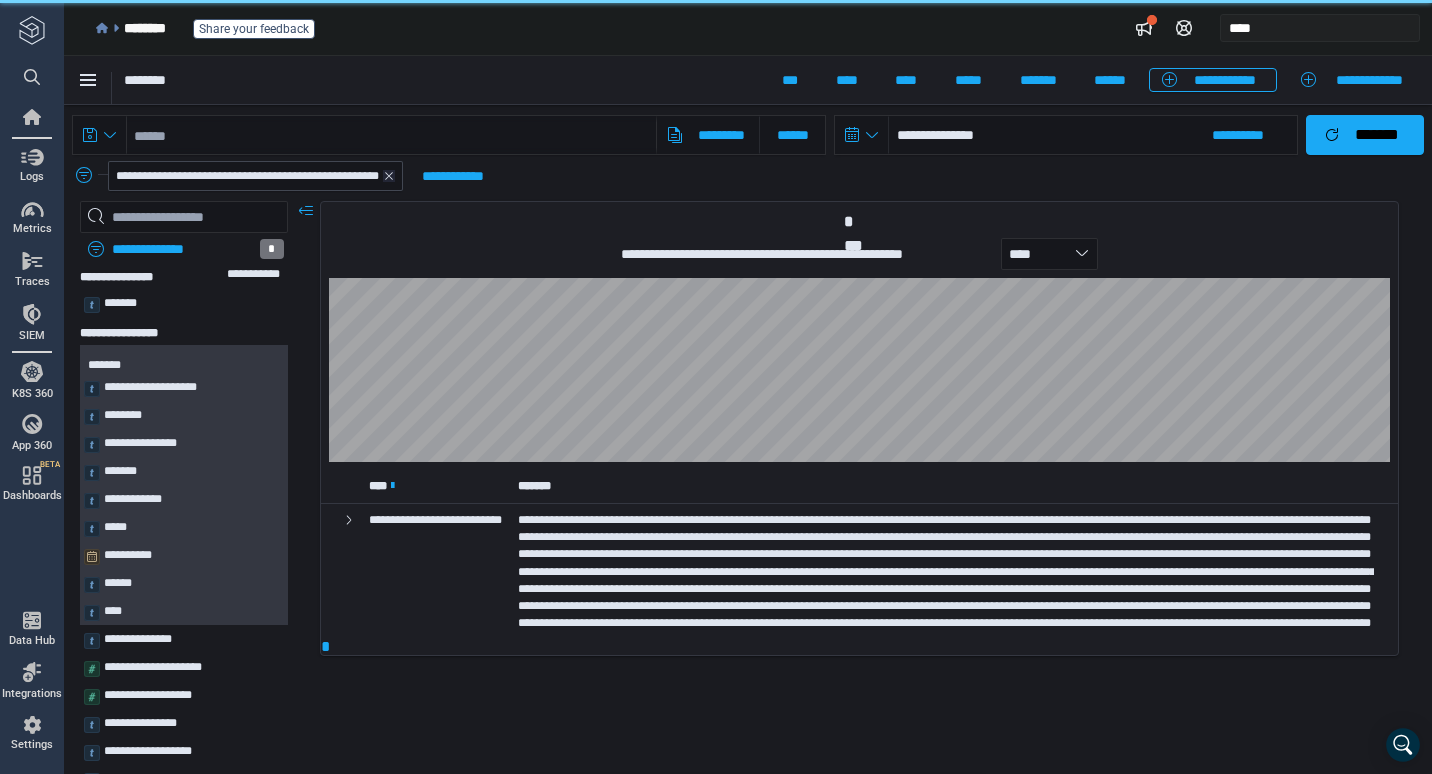 click 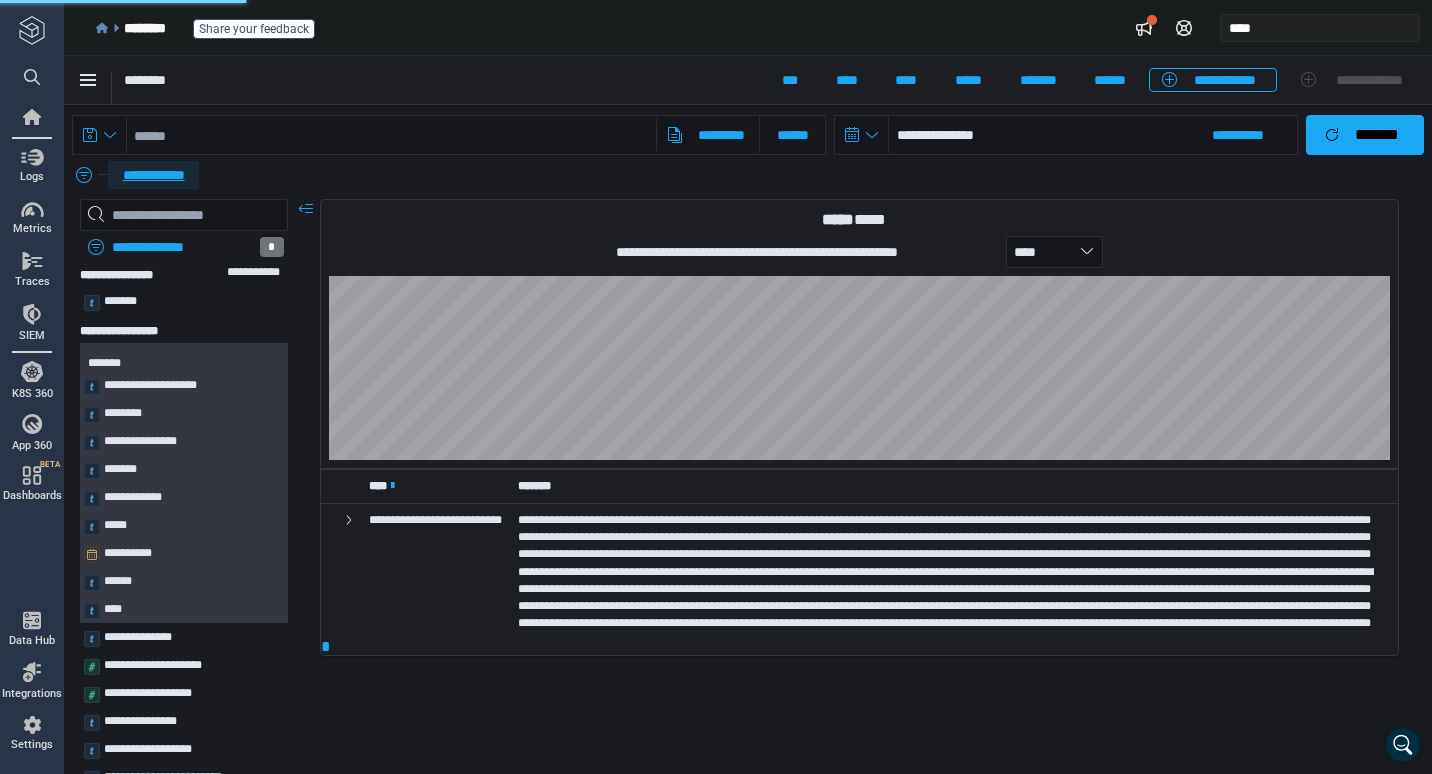 click on "**********" at bounding box center [153, 175] 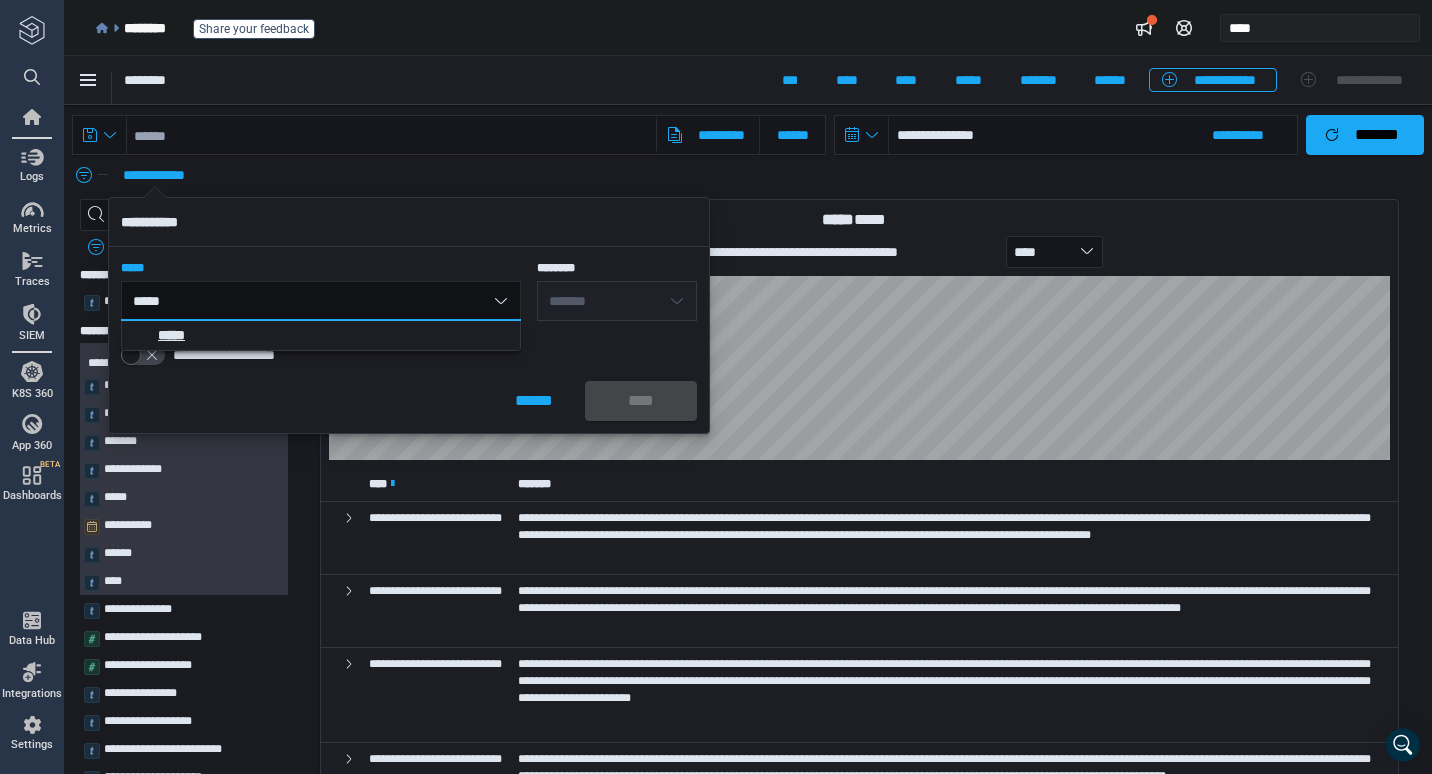 type on "*****" 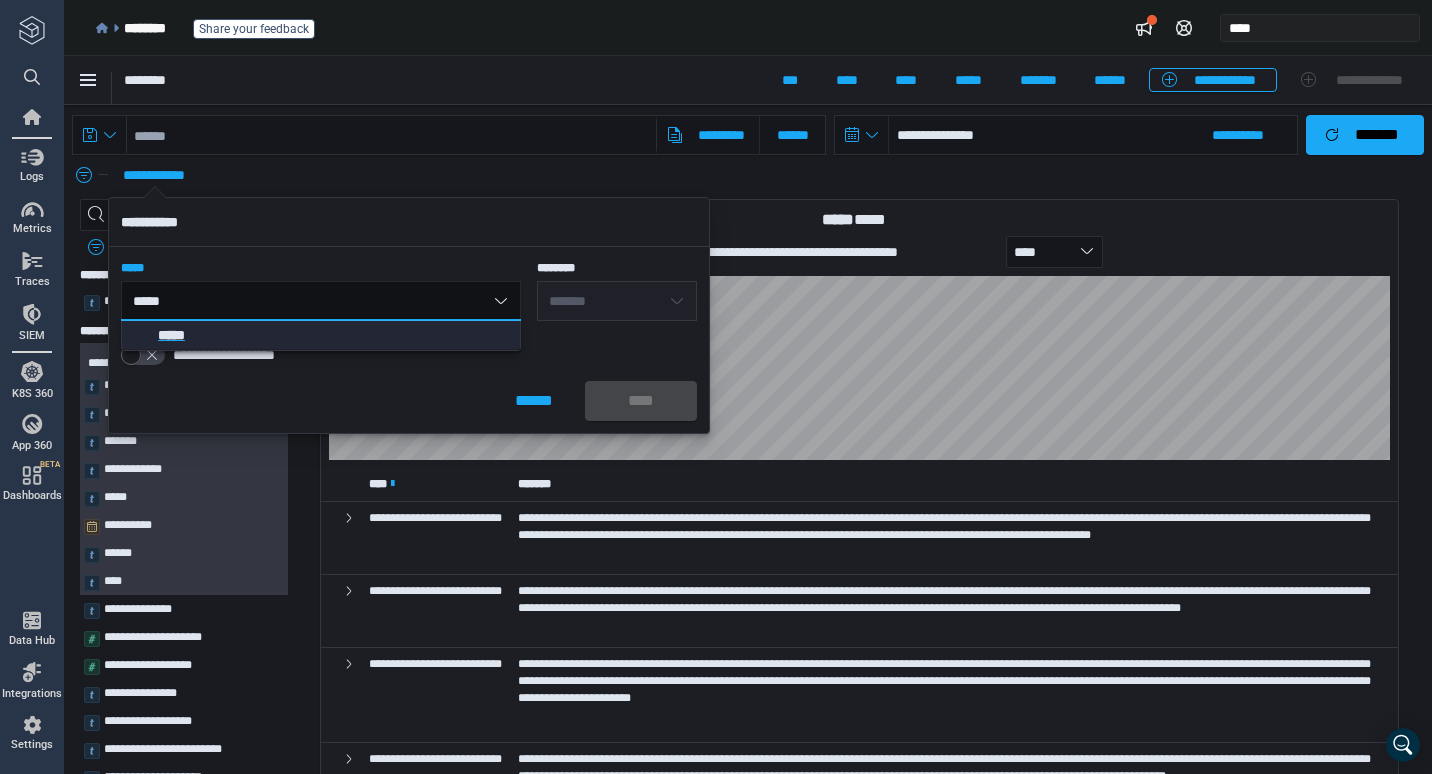 click on "*****" 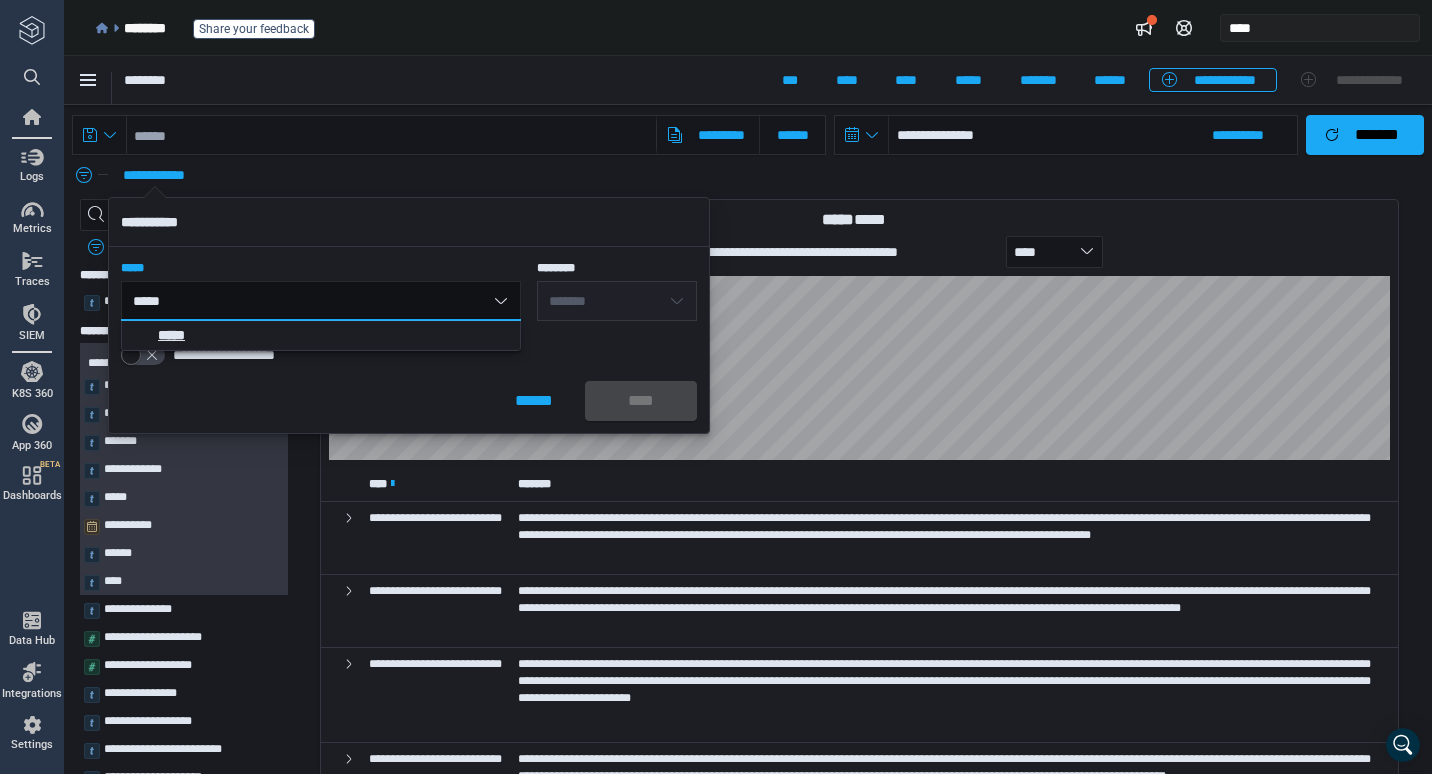 type 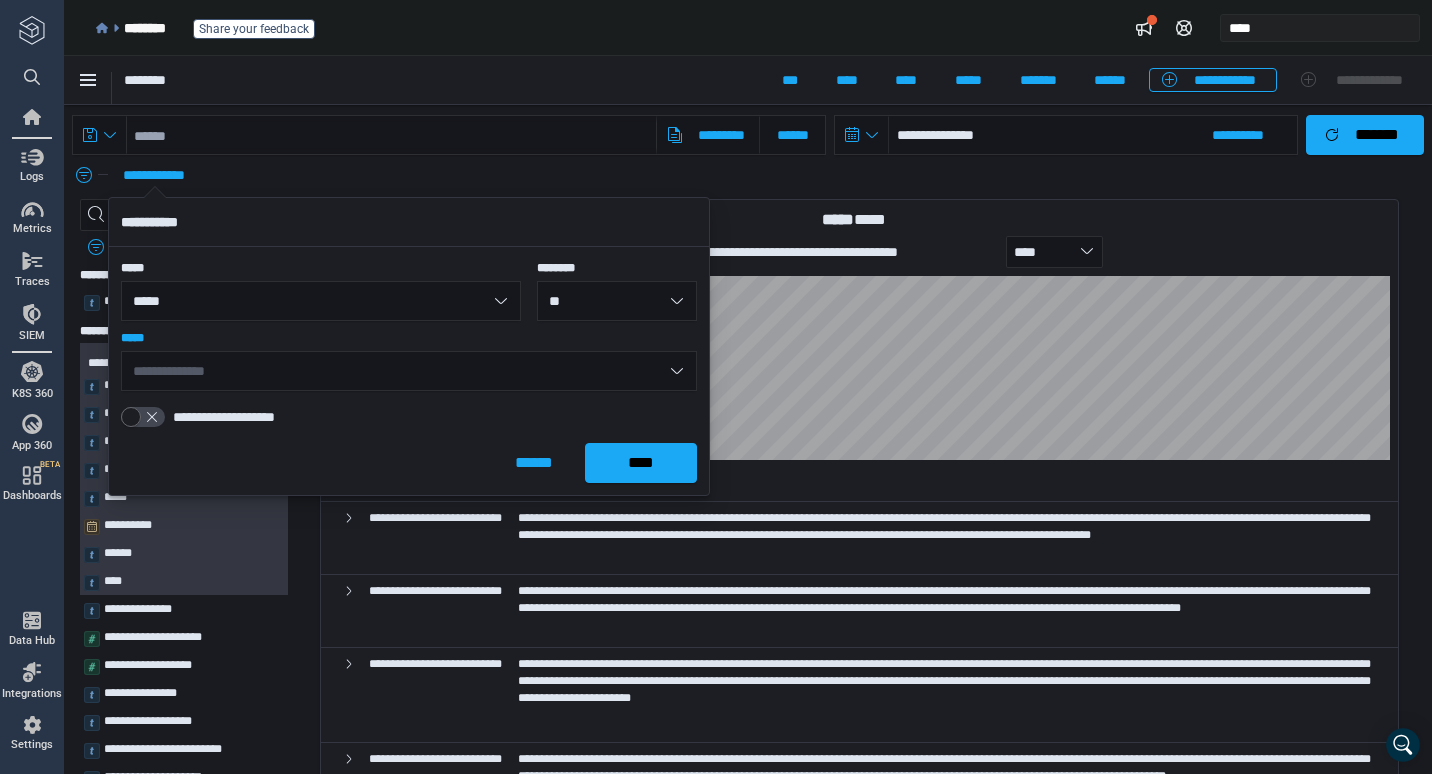 click on "**********" at bounding box center (409, 371) 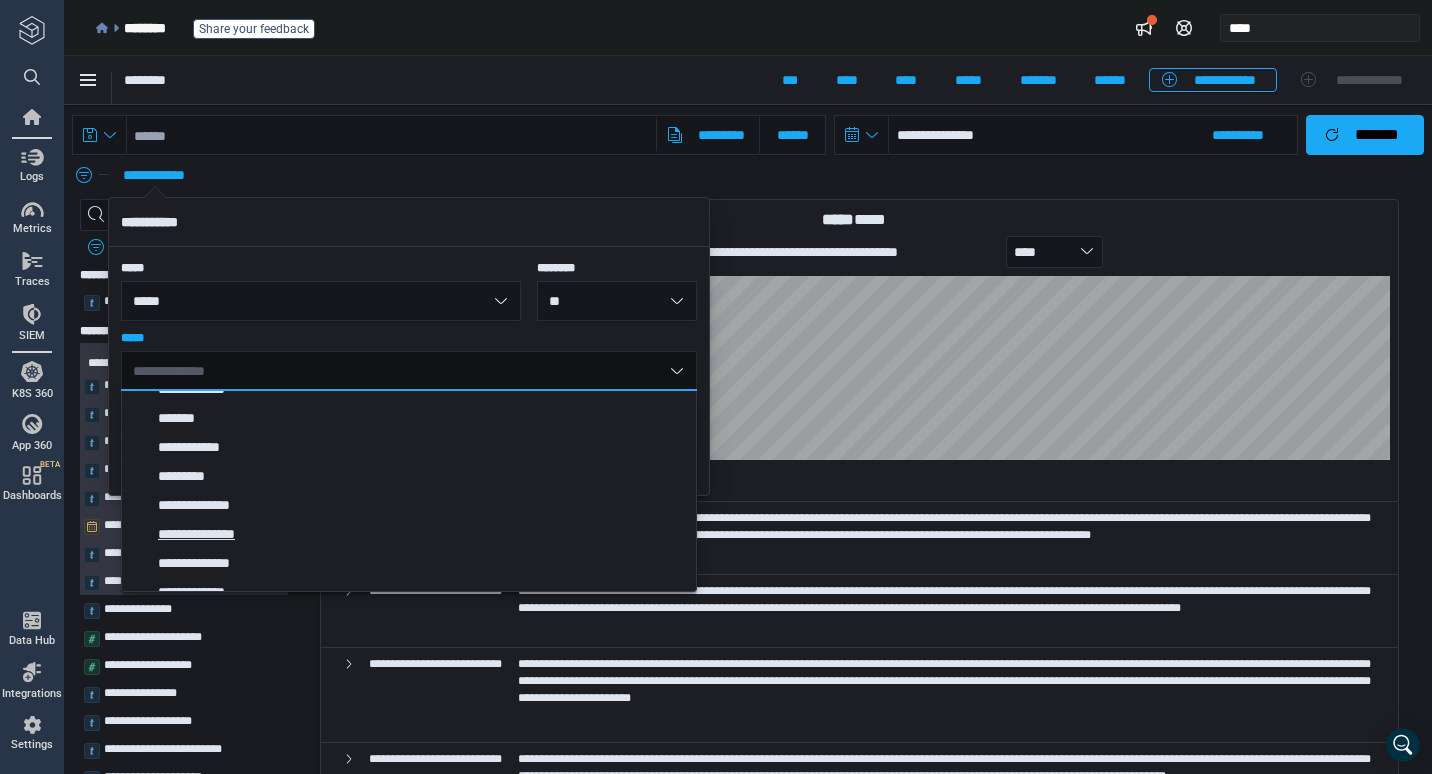 scroll, scrollTop: 58, scrollLeft: 0, axis: vertical 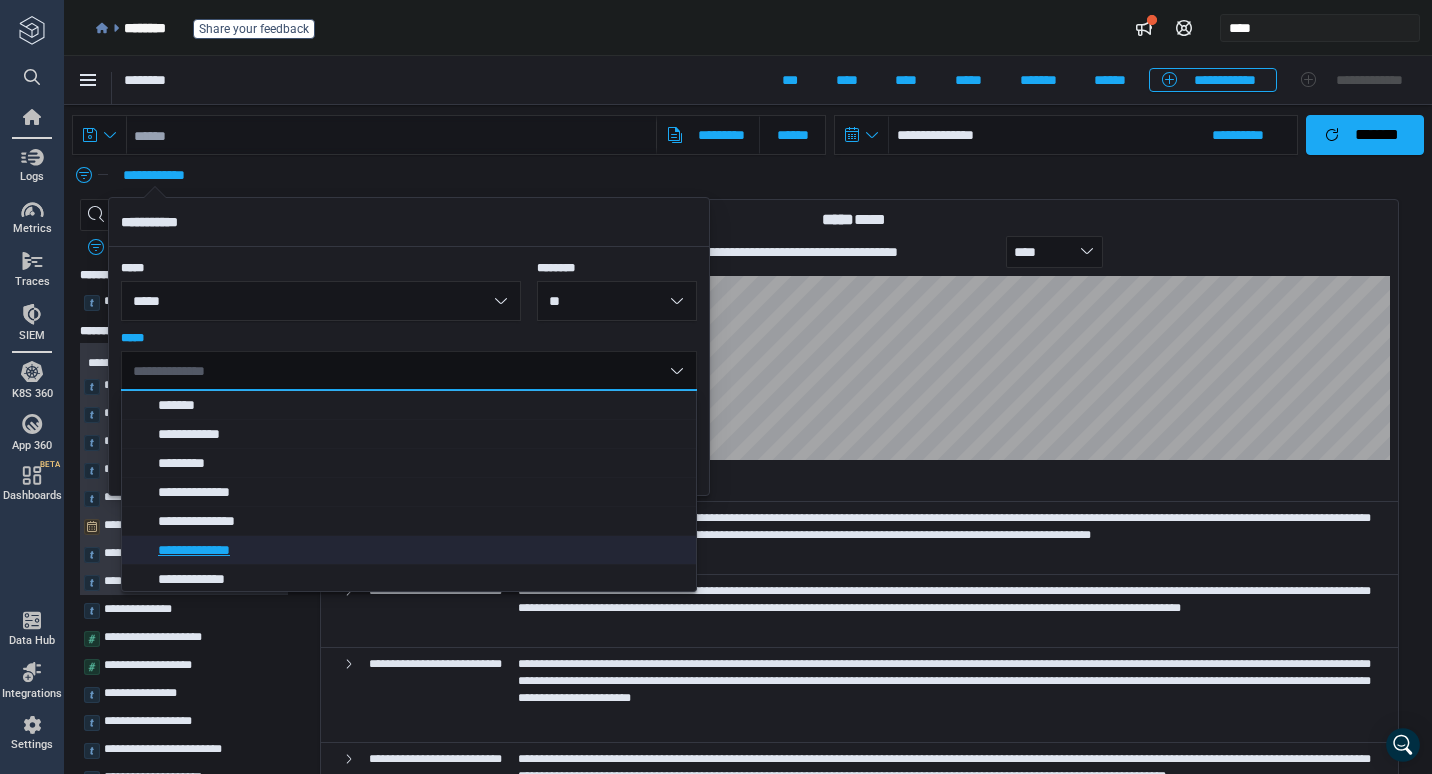 click on "**********" at bounding box center [414, 550] 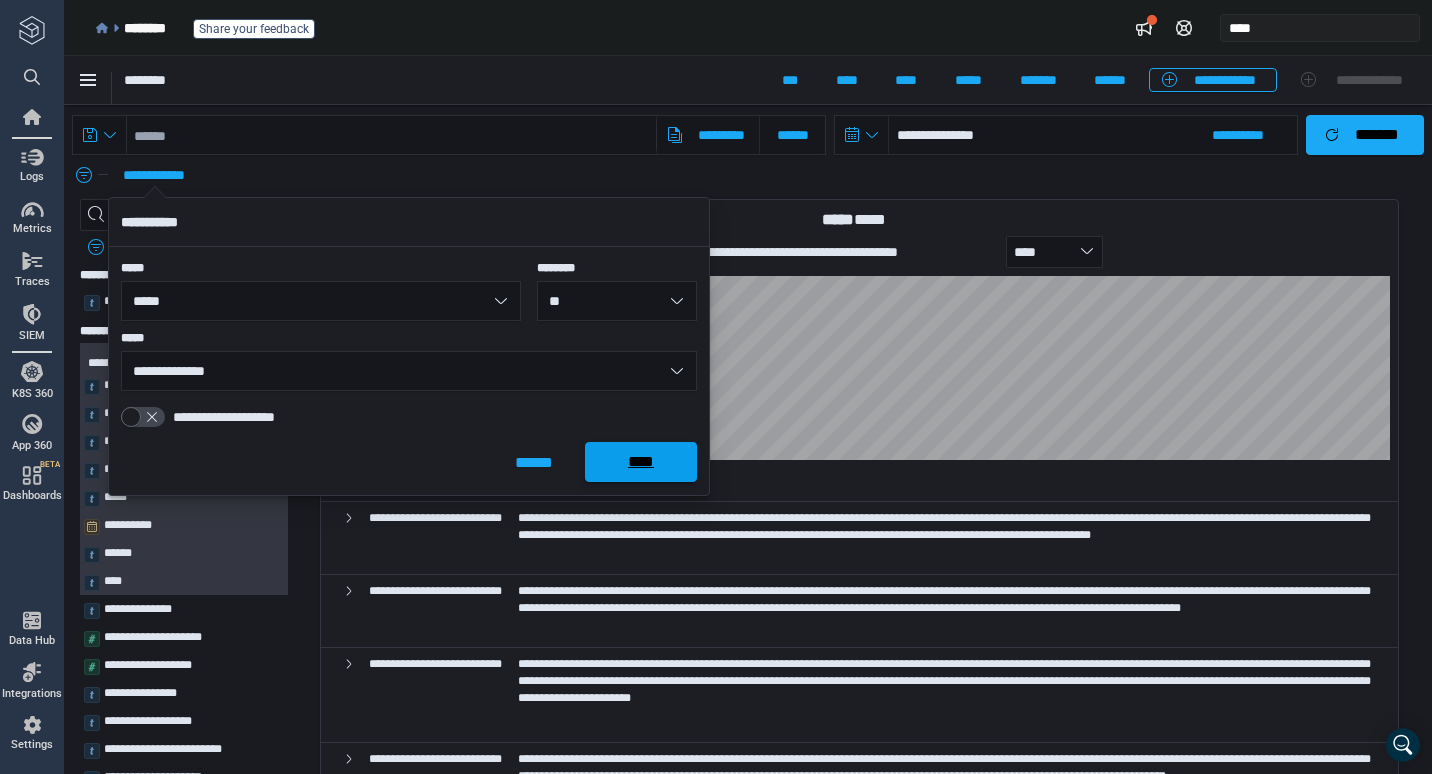 click on "****" at bounding box center (641, 462) 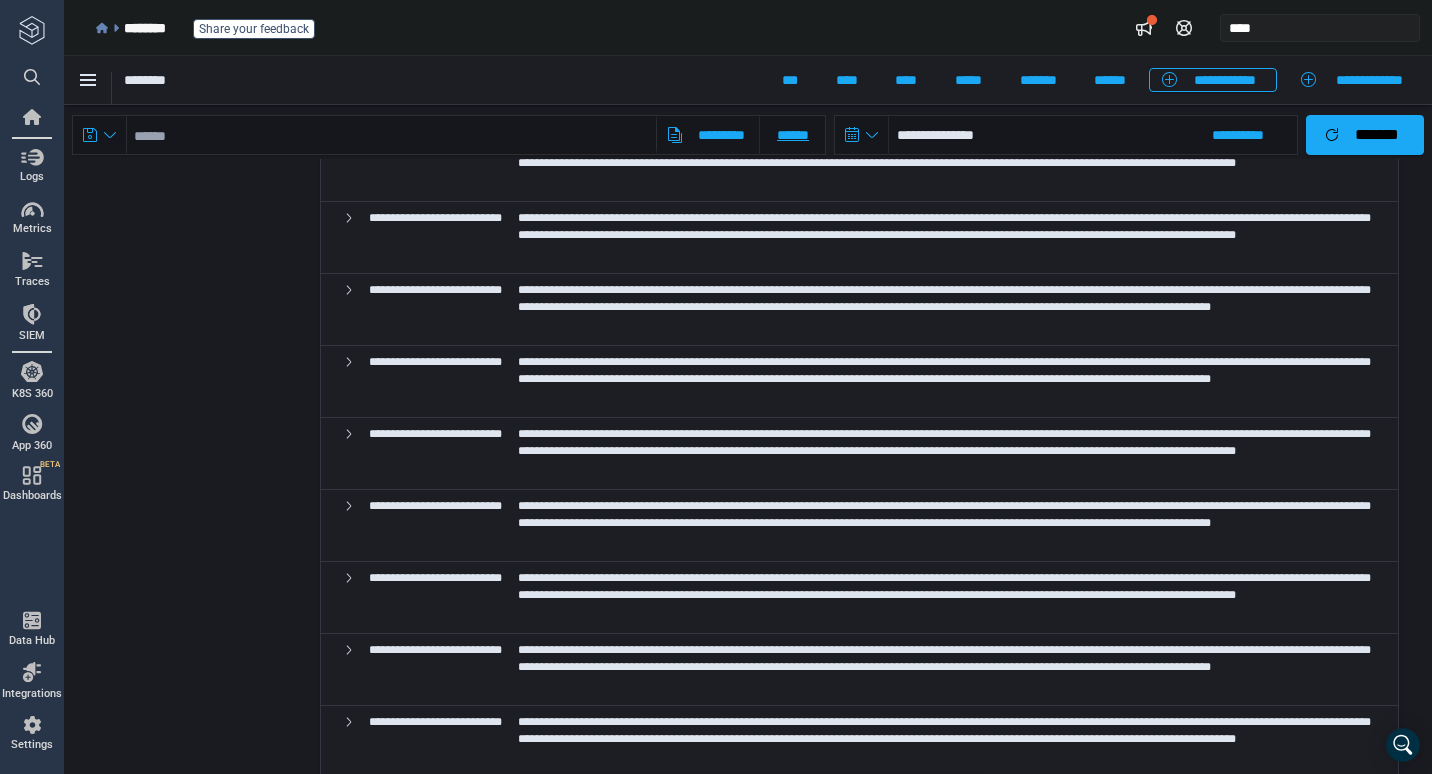 scroll, scrollTop: 1182, scrollLeft: 0, axis: vertical 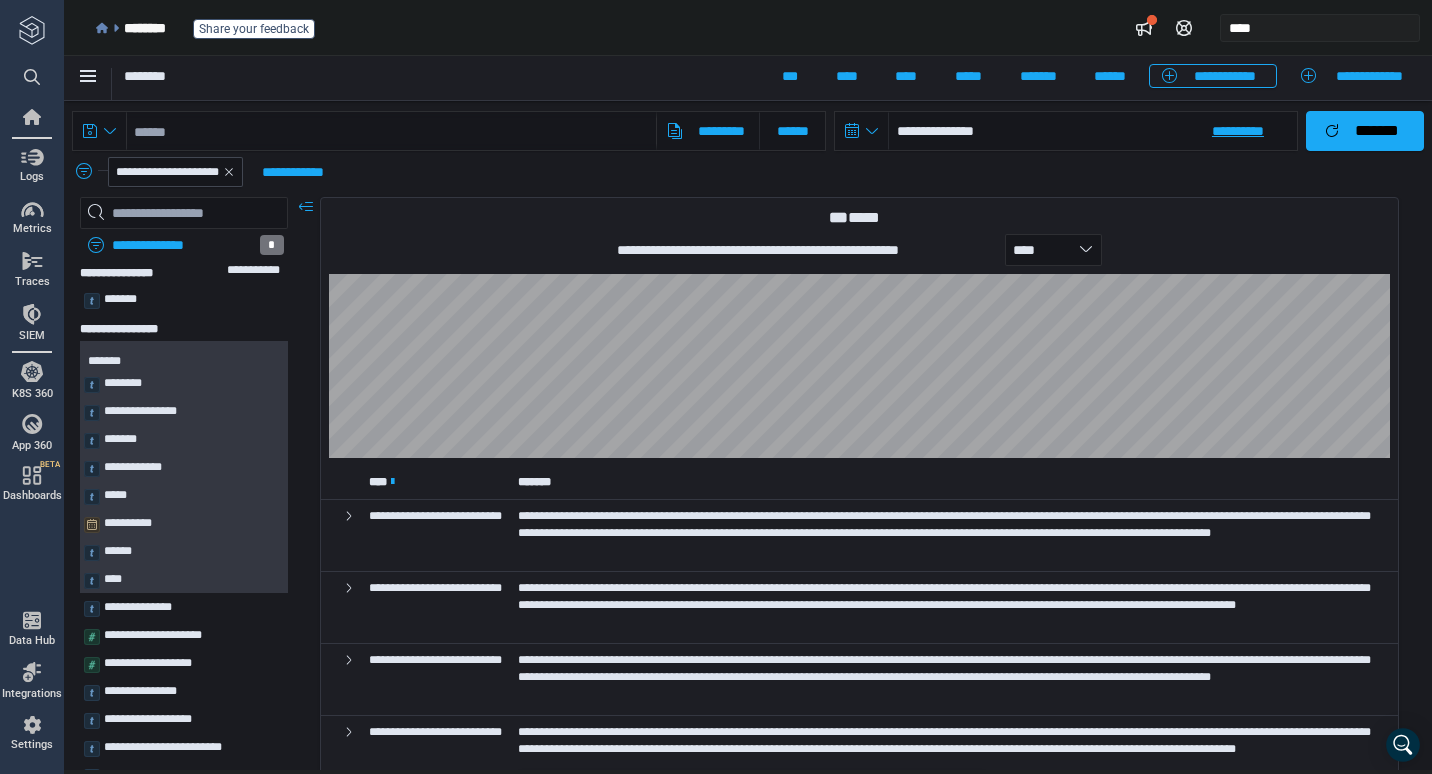 click on "**********" at bounding box center (1093, 131) 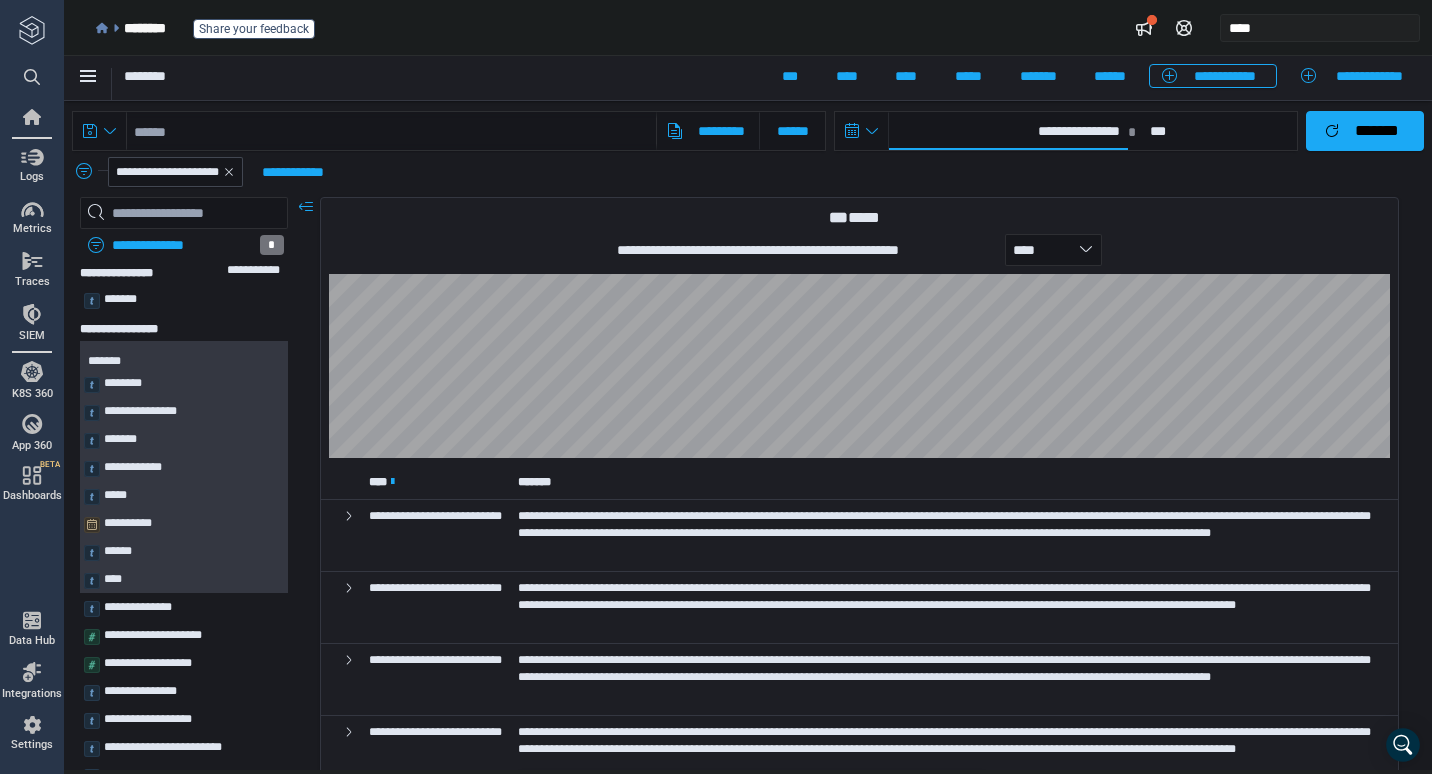 click on "**********" at bounding box center [1008, 131] 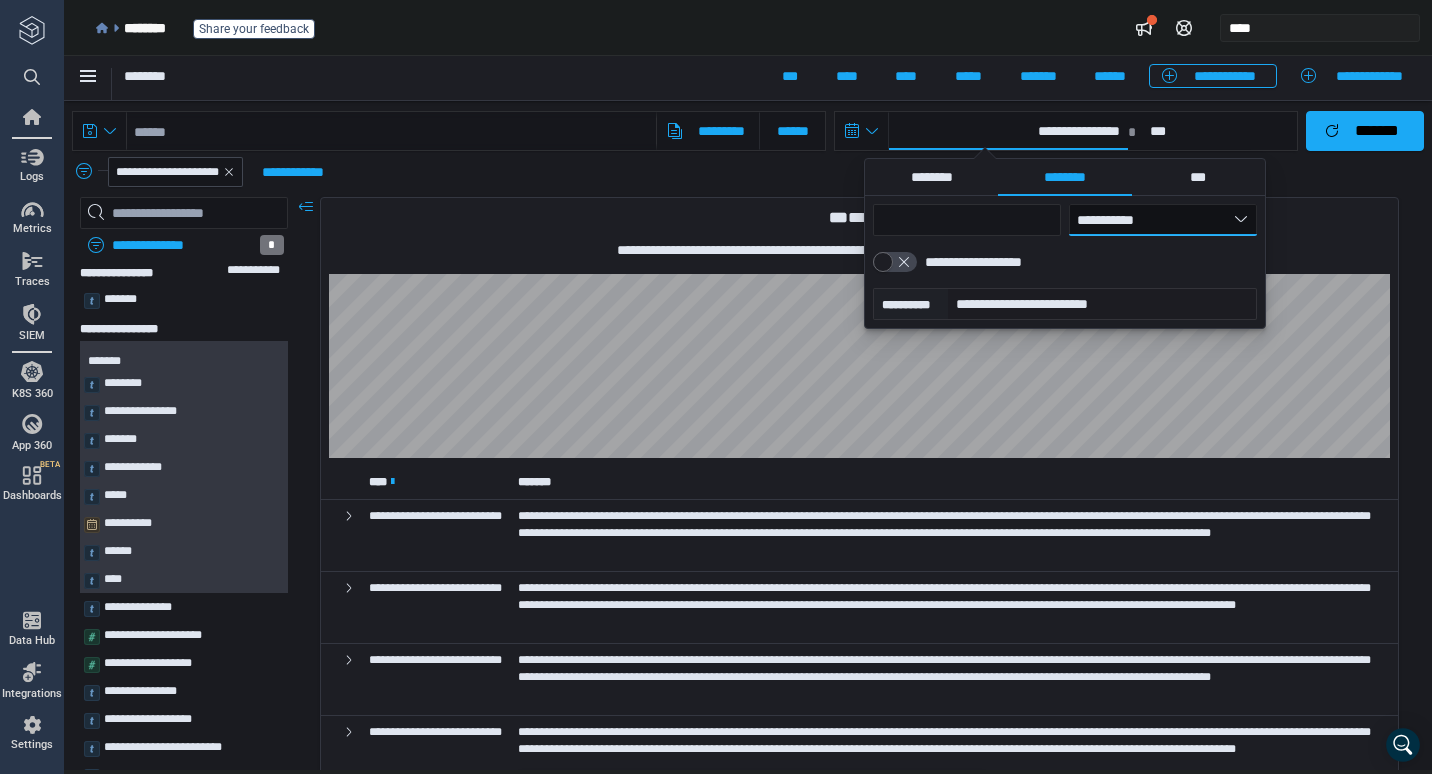 click on "**********" at bounding box center (1163, 220) 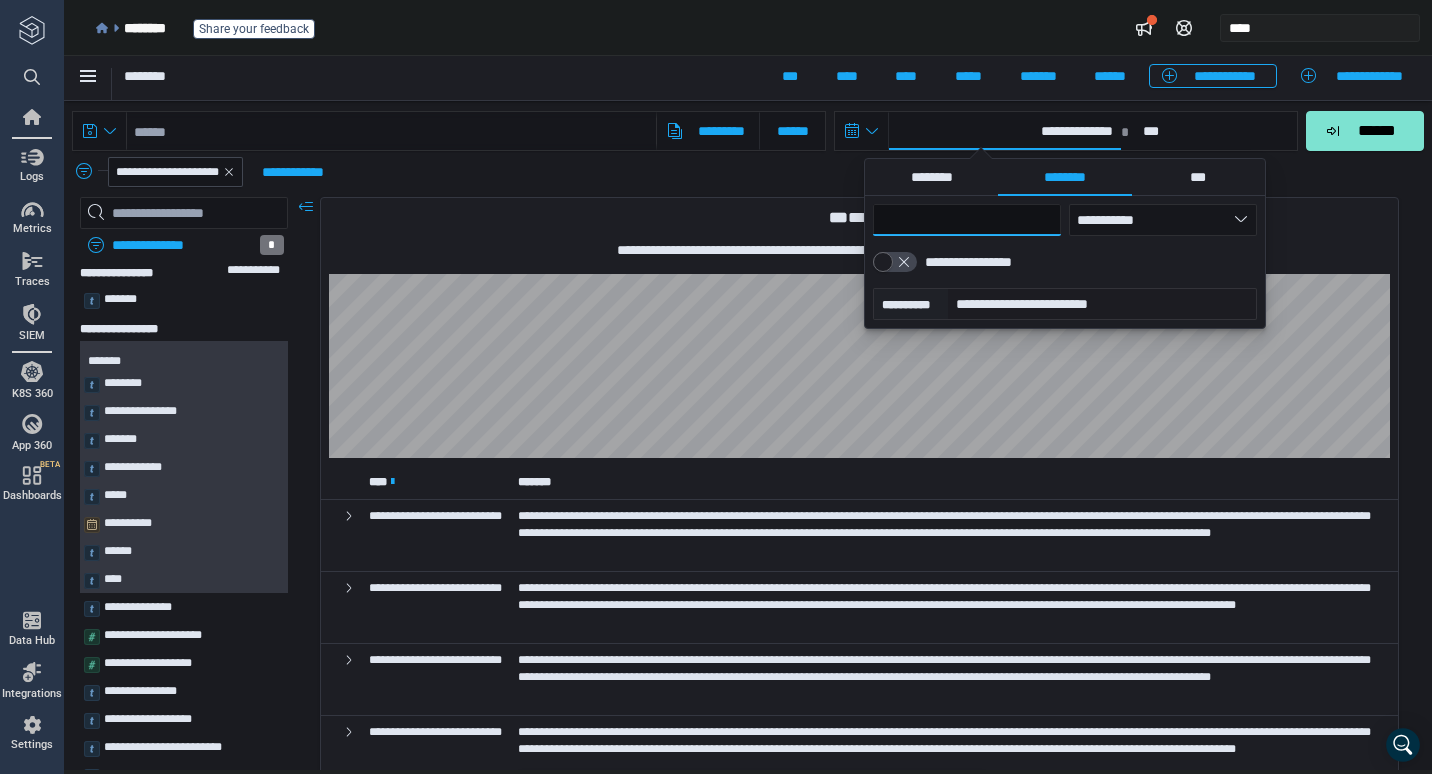 click on "**" at bounding box center [967, 220] 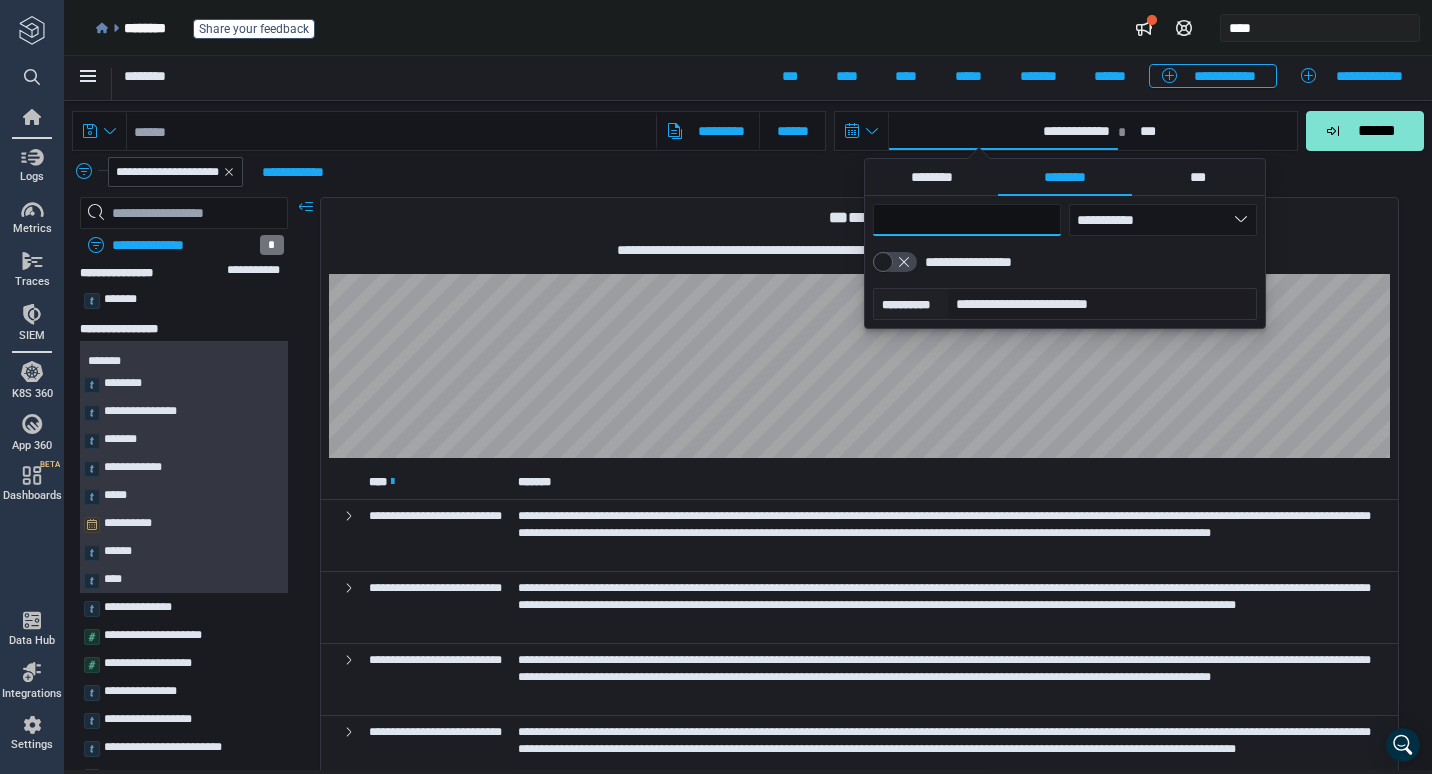 type 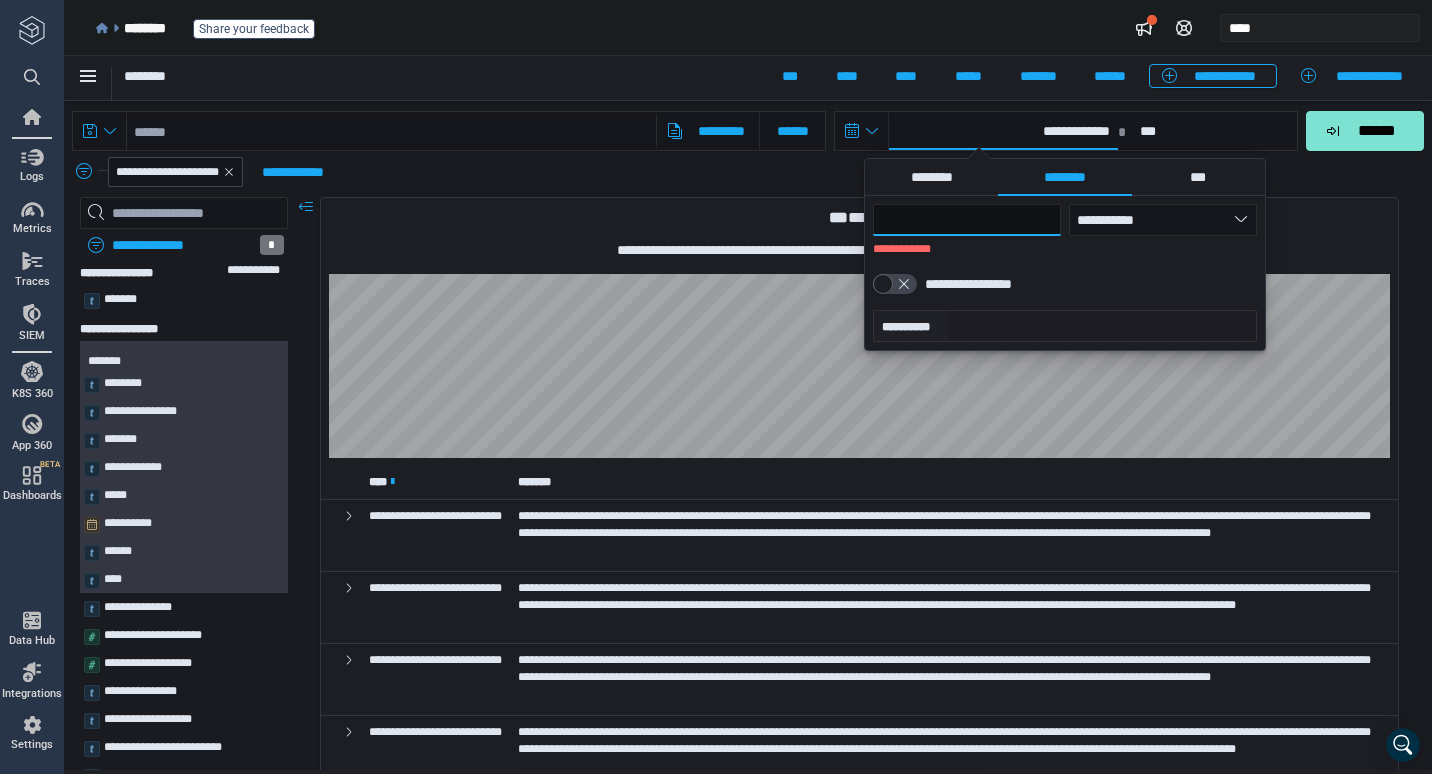 type on "*" 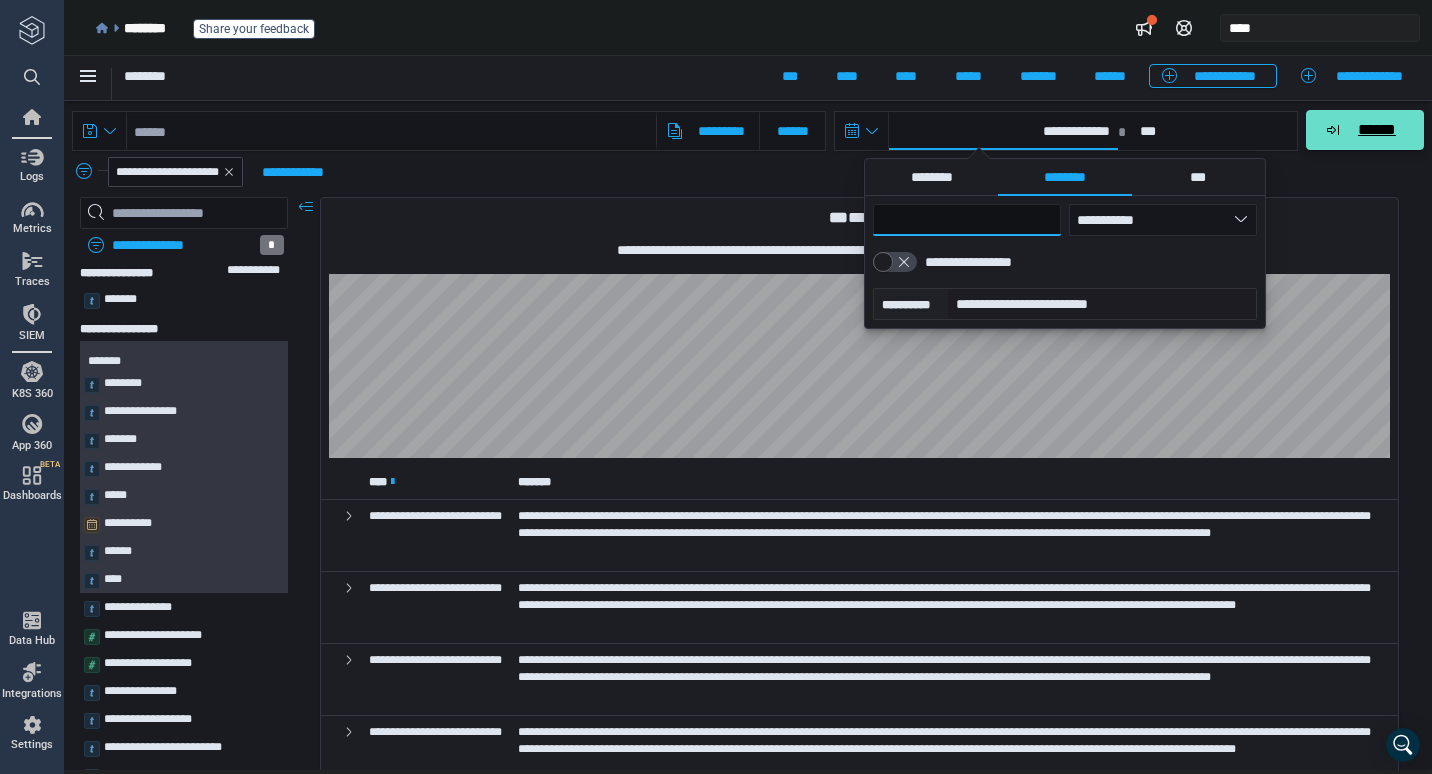 type on "*" 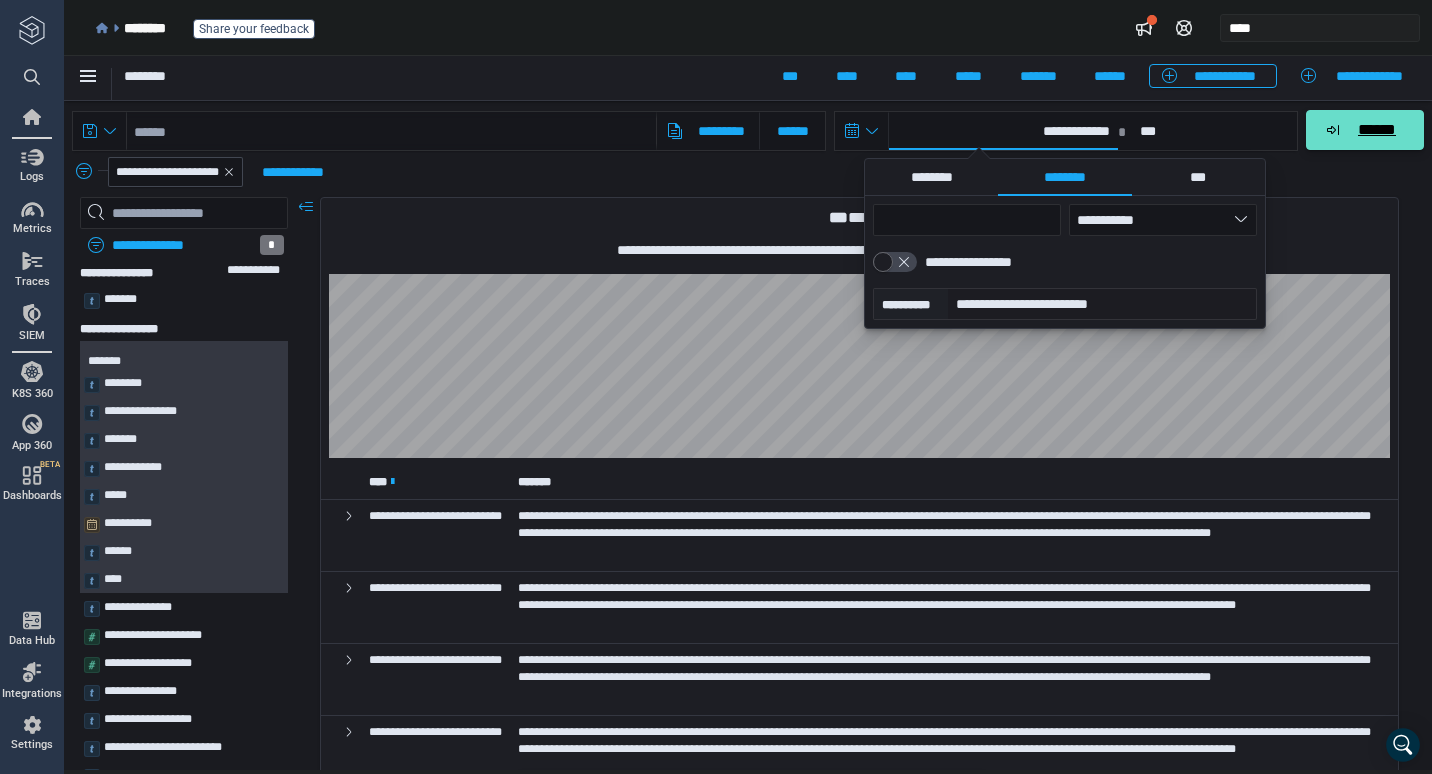 click on "******" at bounding box center [1376, 130] 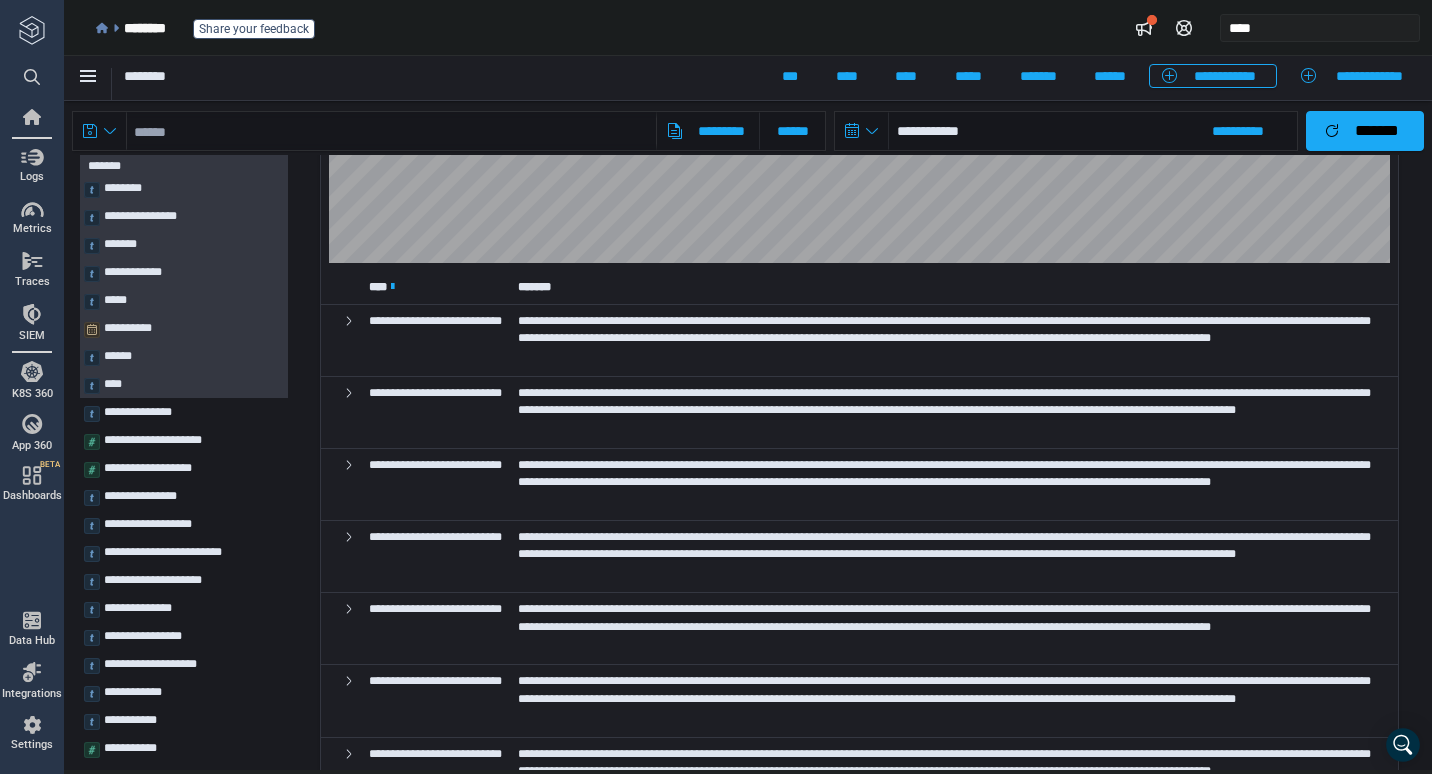 scroll, scrollTop: 0, scrollLeft: 0, axis: both 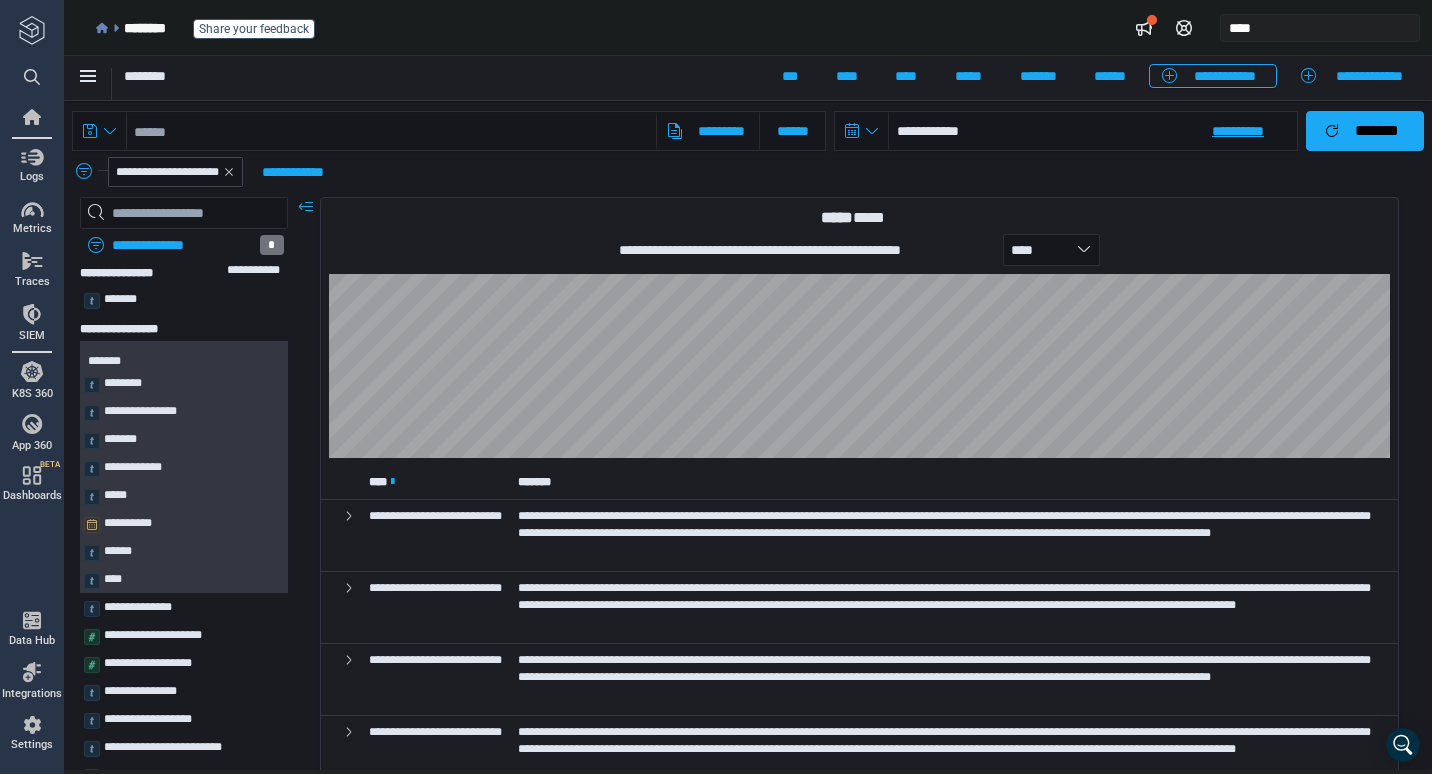 click on "**********" at bounding box center [1093, 131] 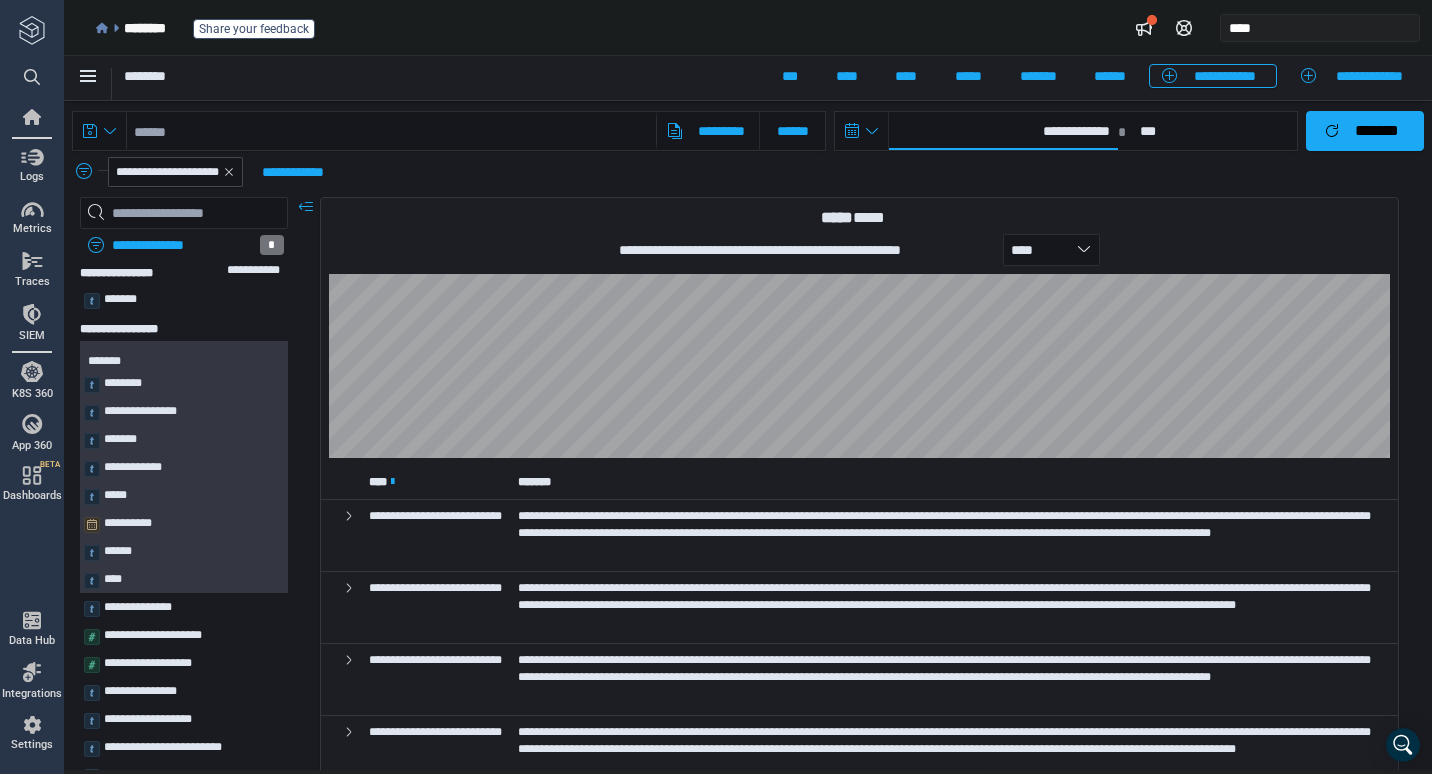 click on "**********" at bounding box center [1003, 131] 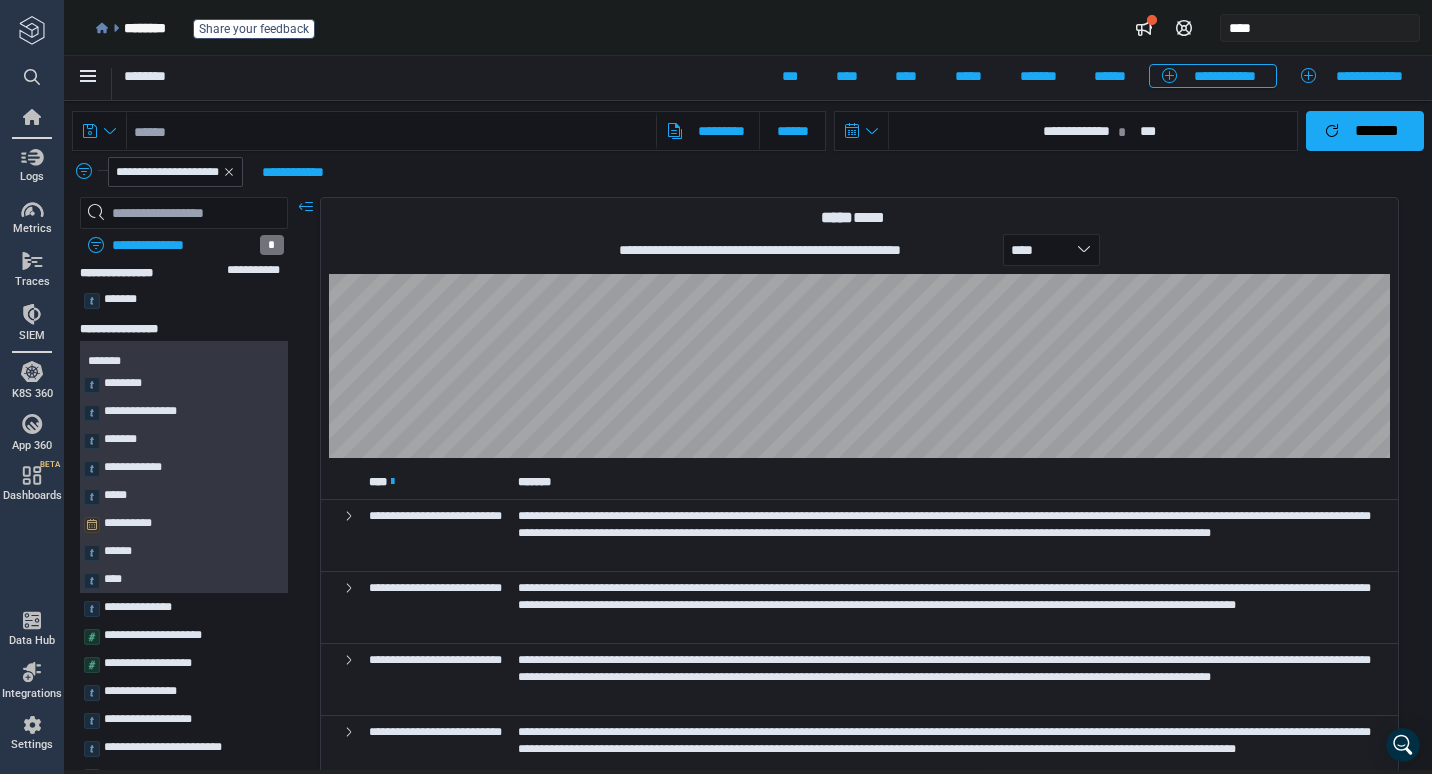 select on "*" 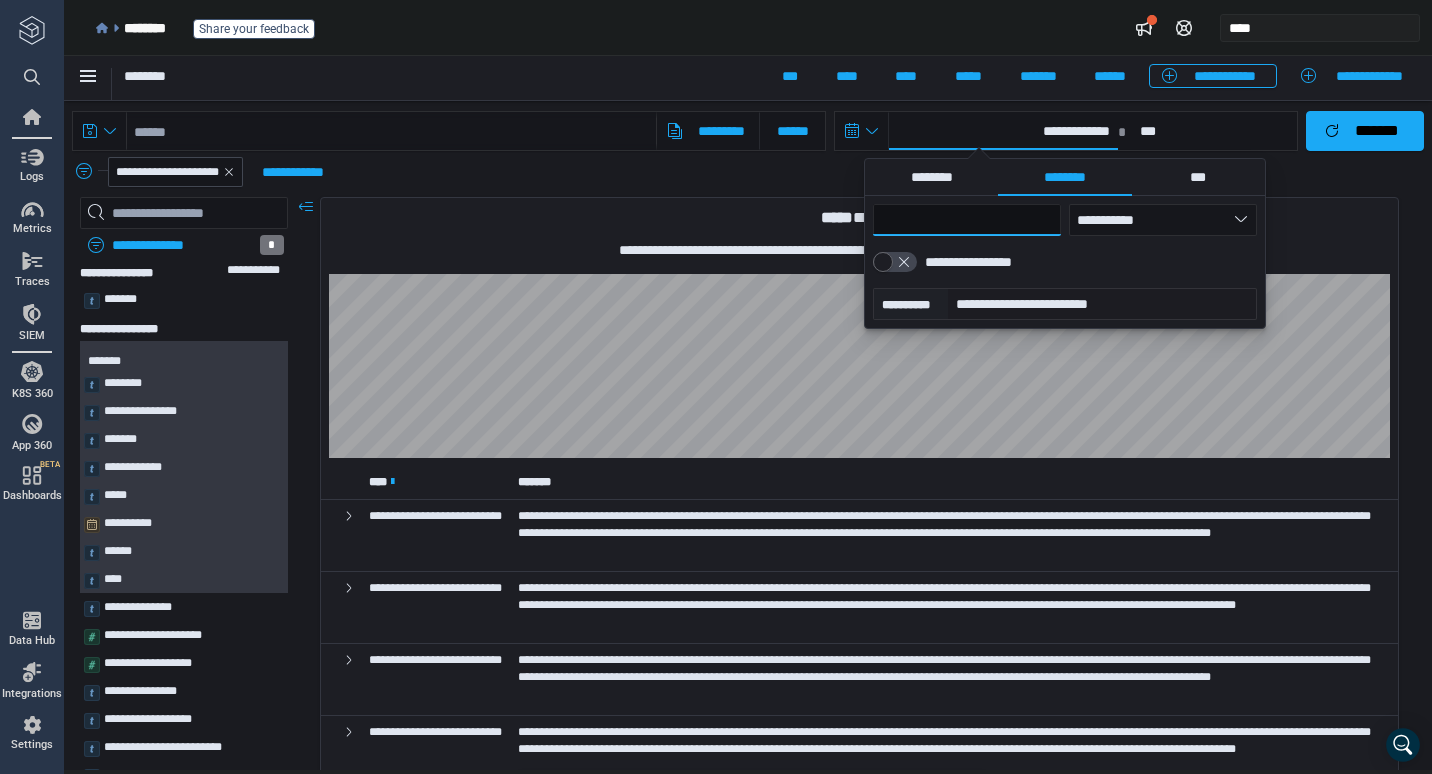 click on "*" at bounding box center [967, 220] 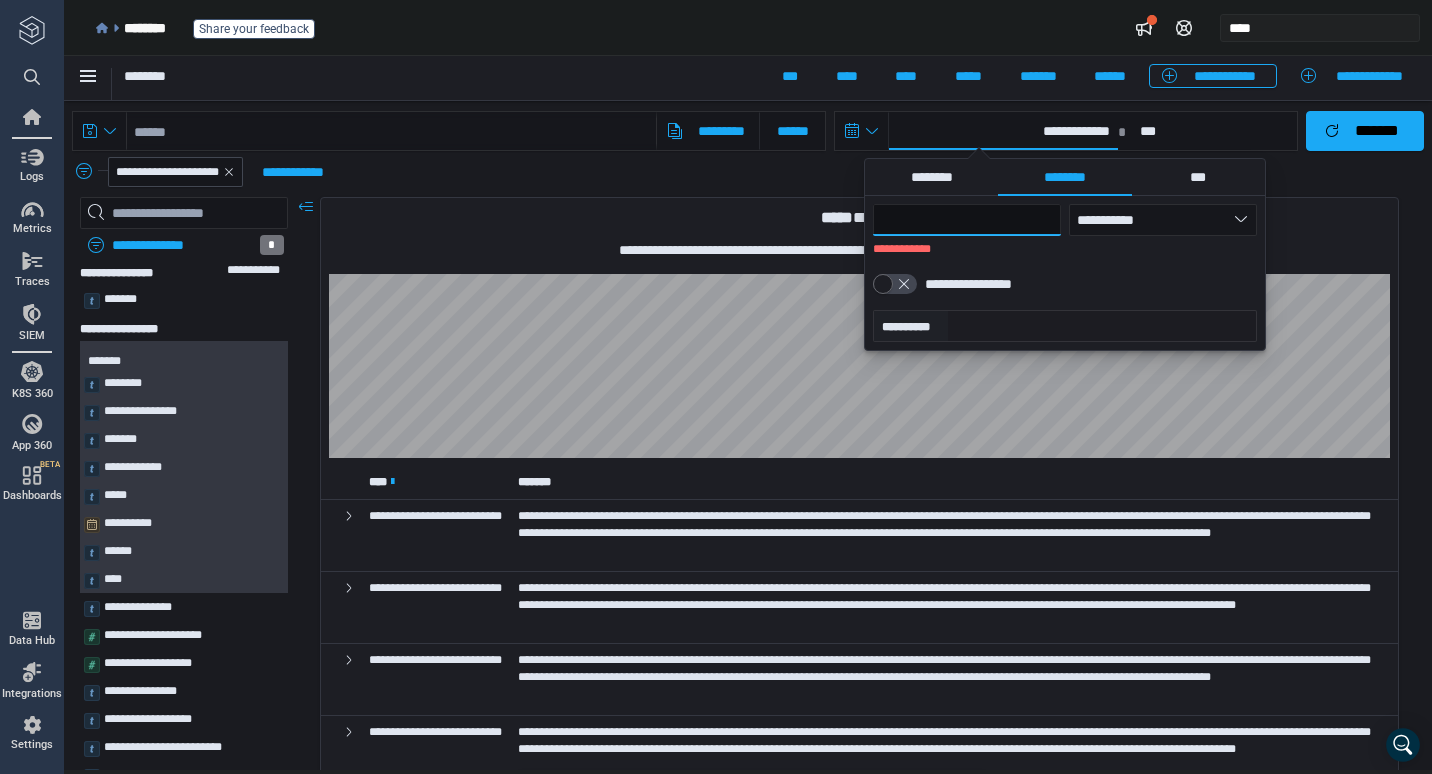 type on "*" 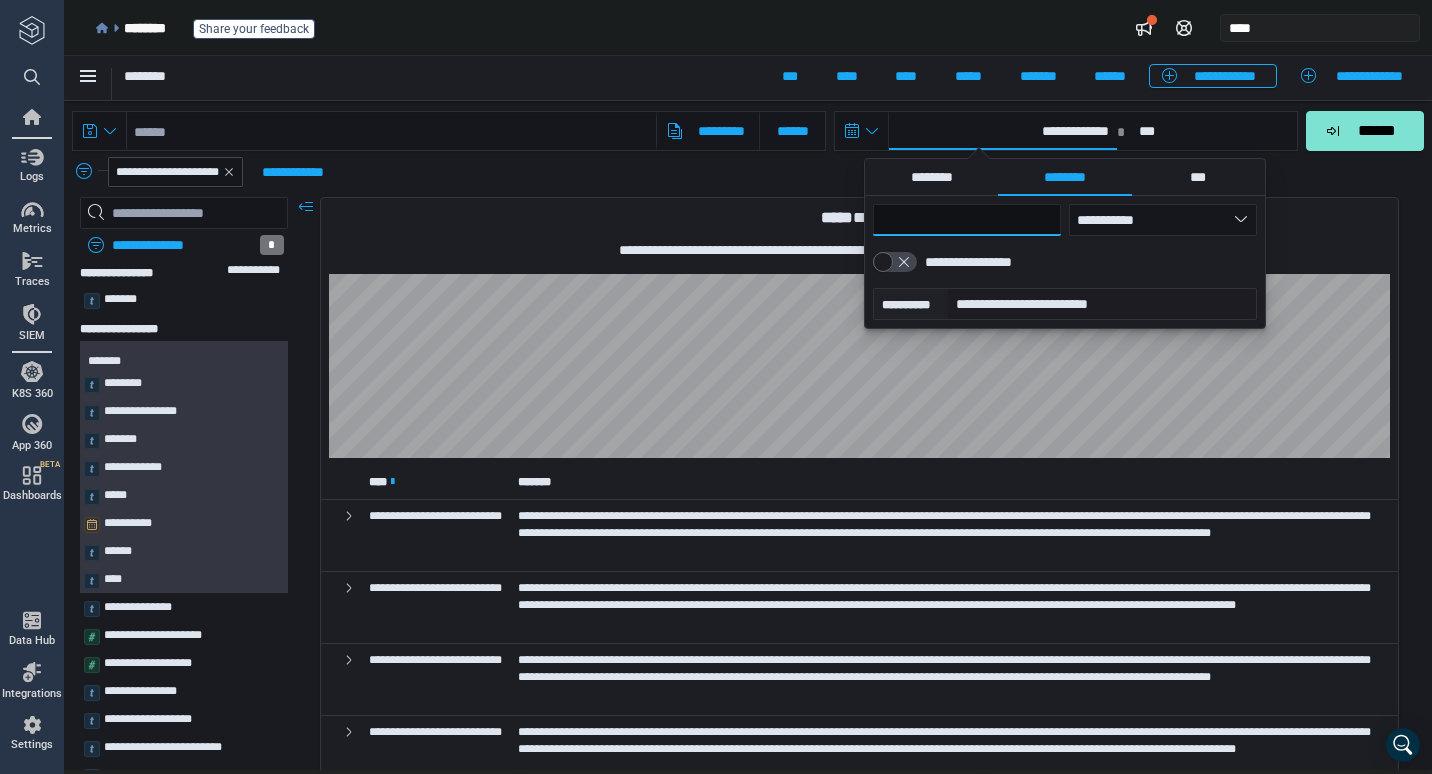 type on "*" 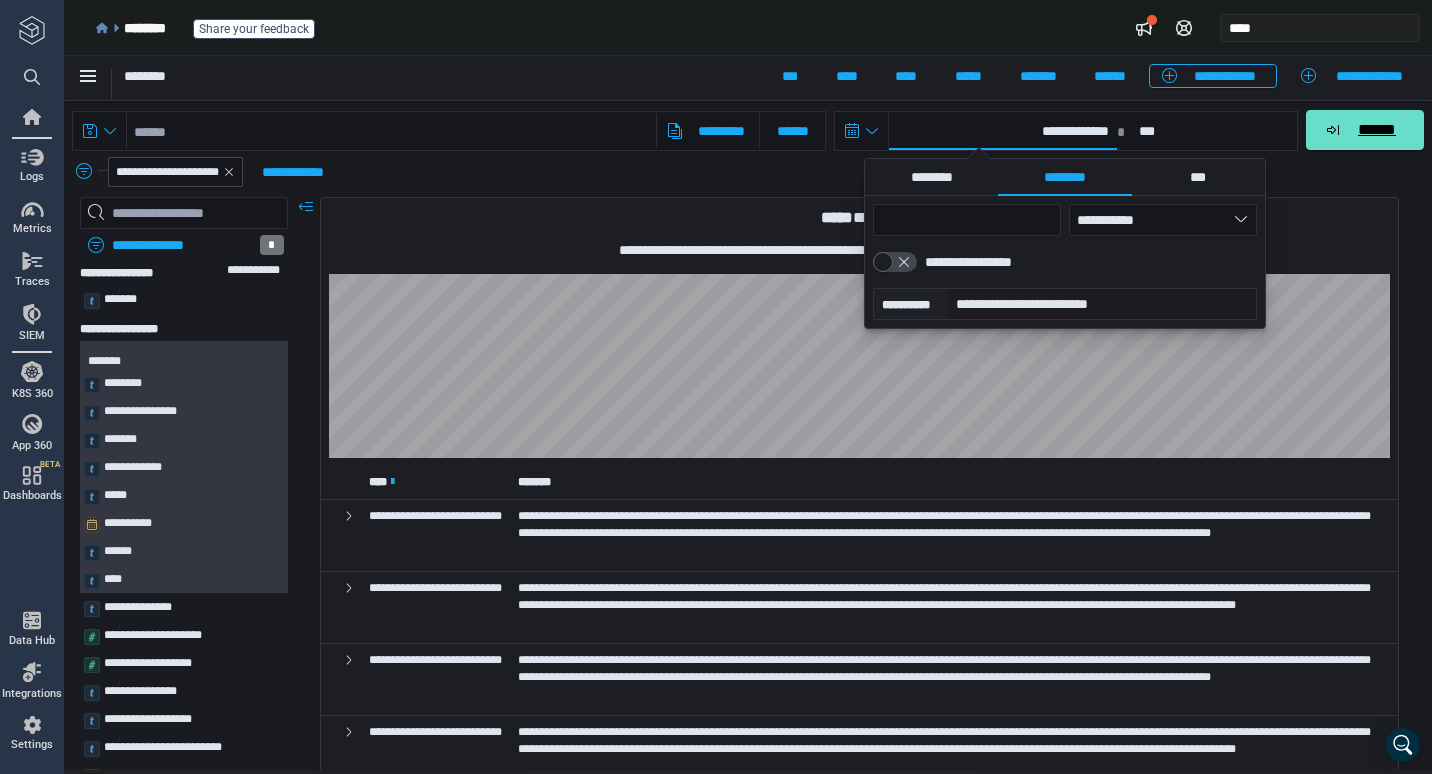 click on "******" at bounding box center [1376, 130] 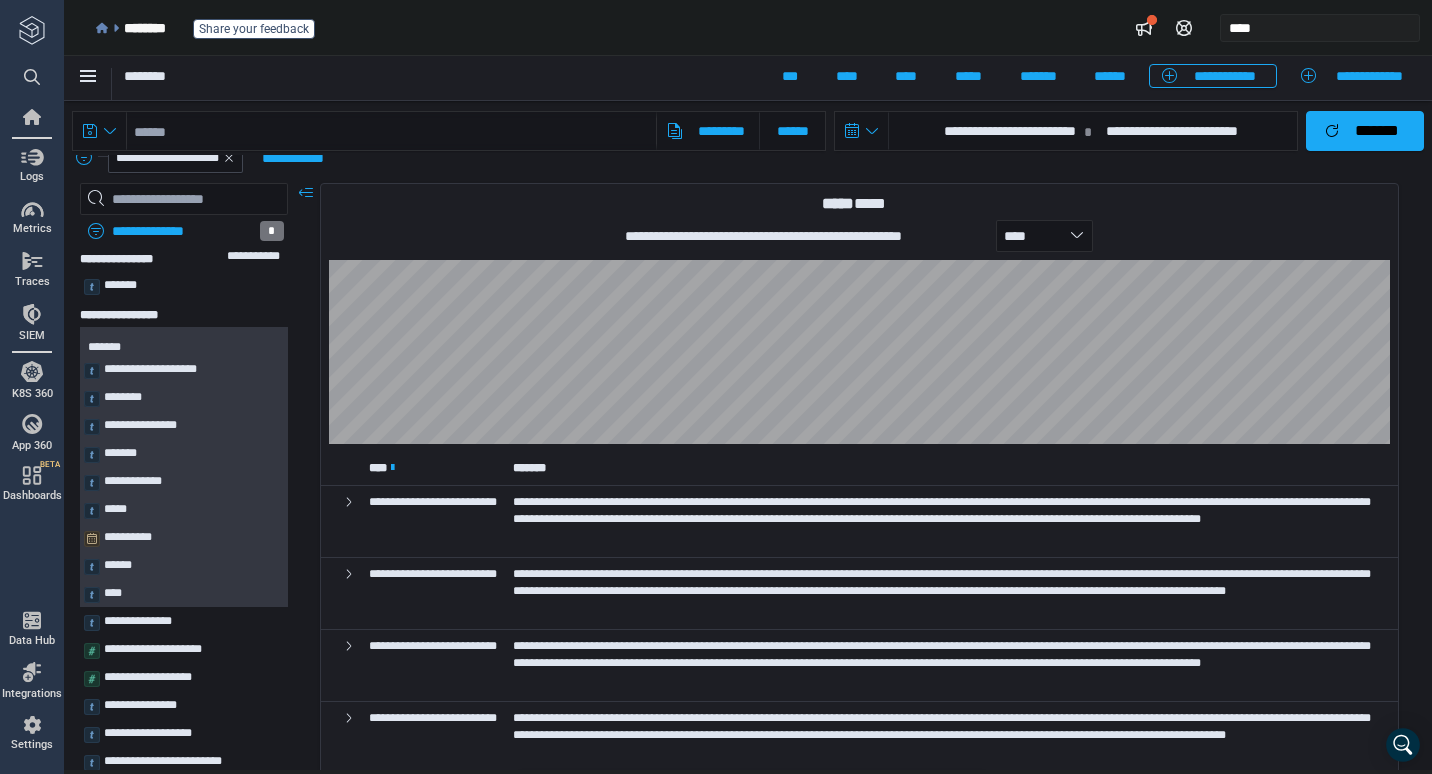 scroll, scrollTop: 0, scrollLeft: 0, axis: both 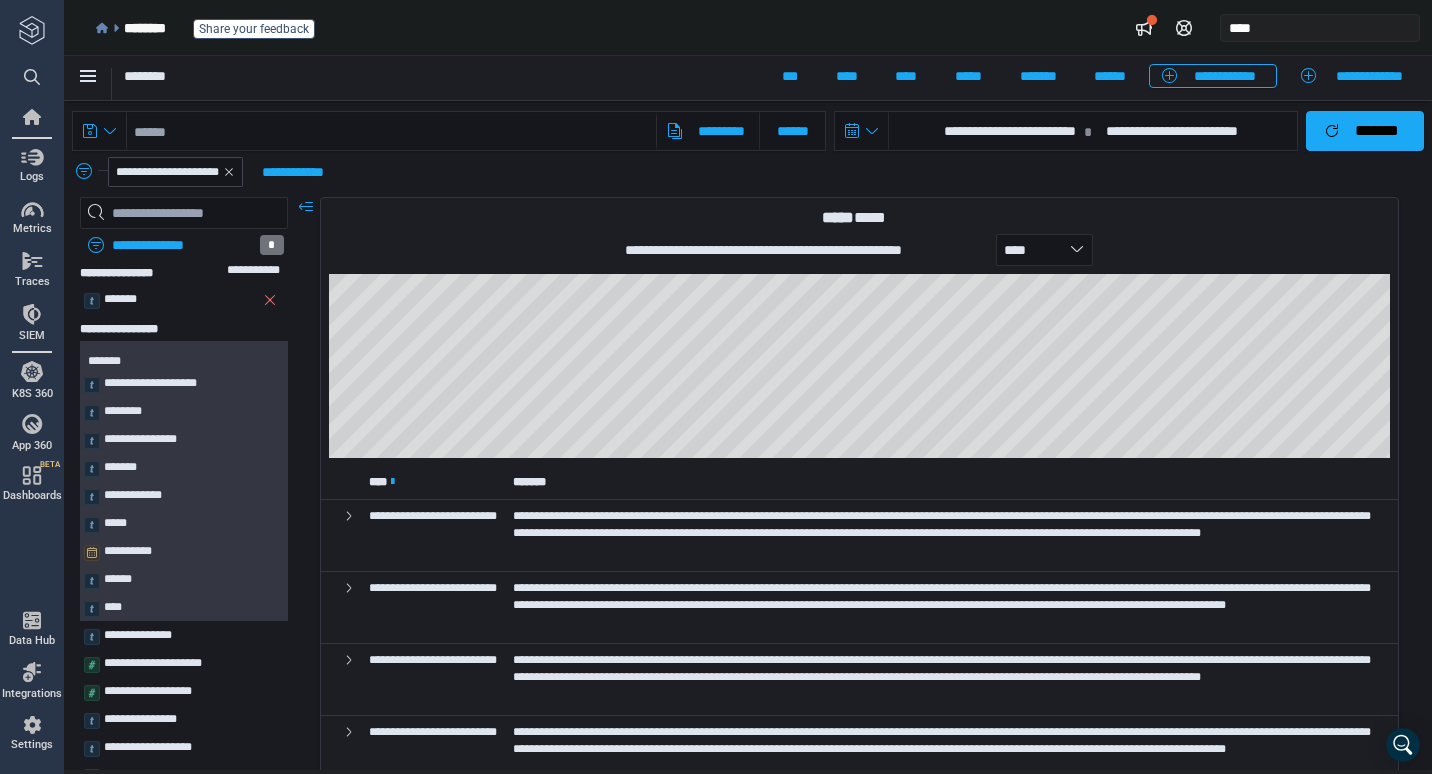 click on "**********" at bounding box center [735, 2183] 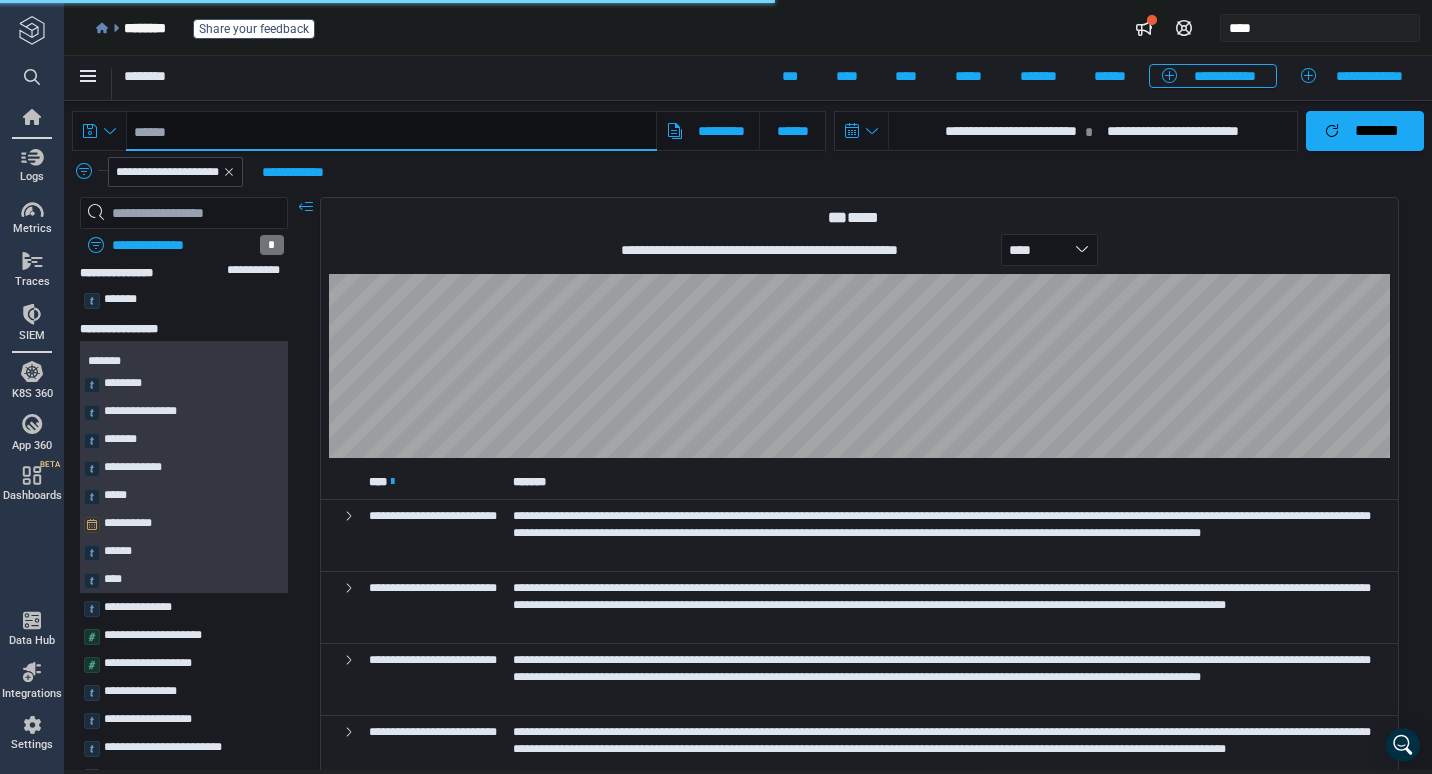 click at bounding box center [391, 131] 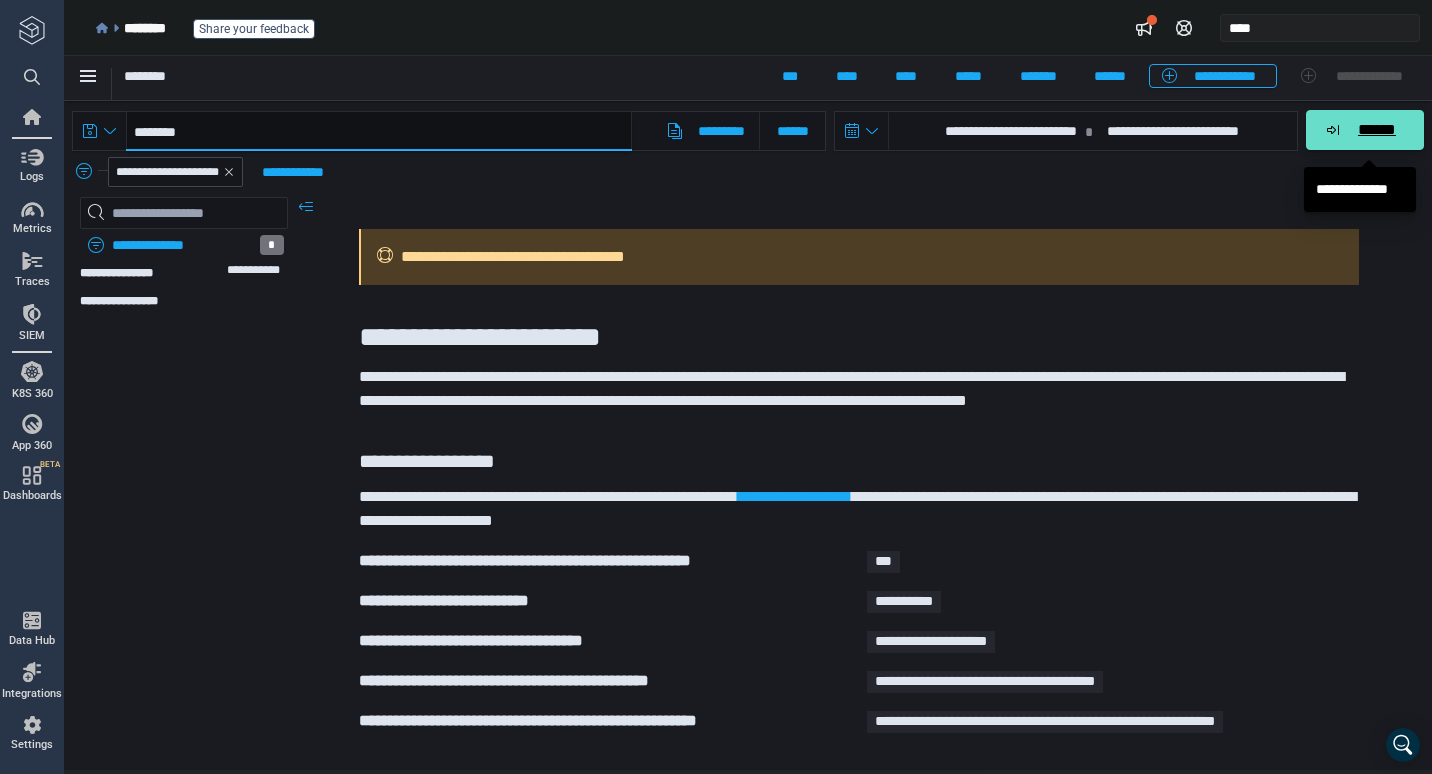 type on "********" 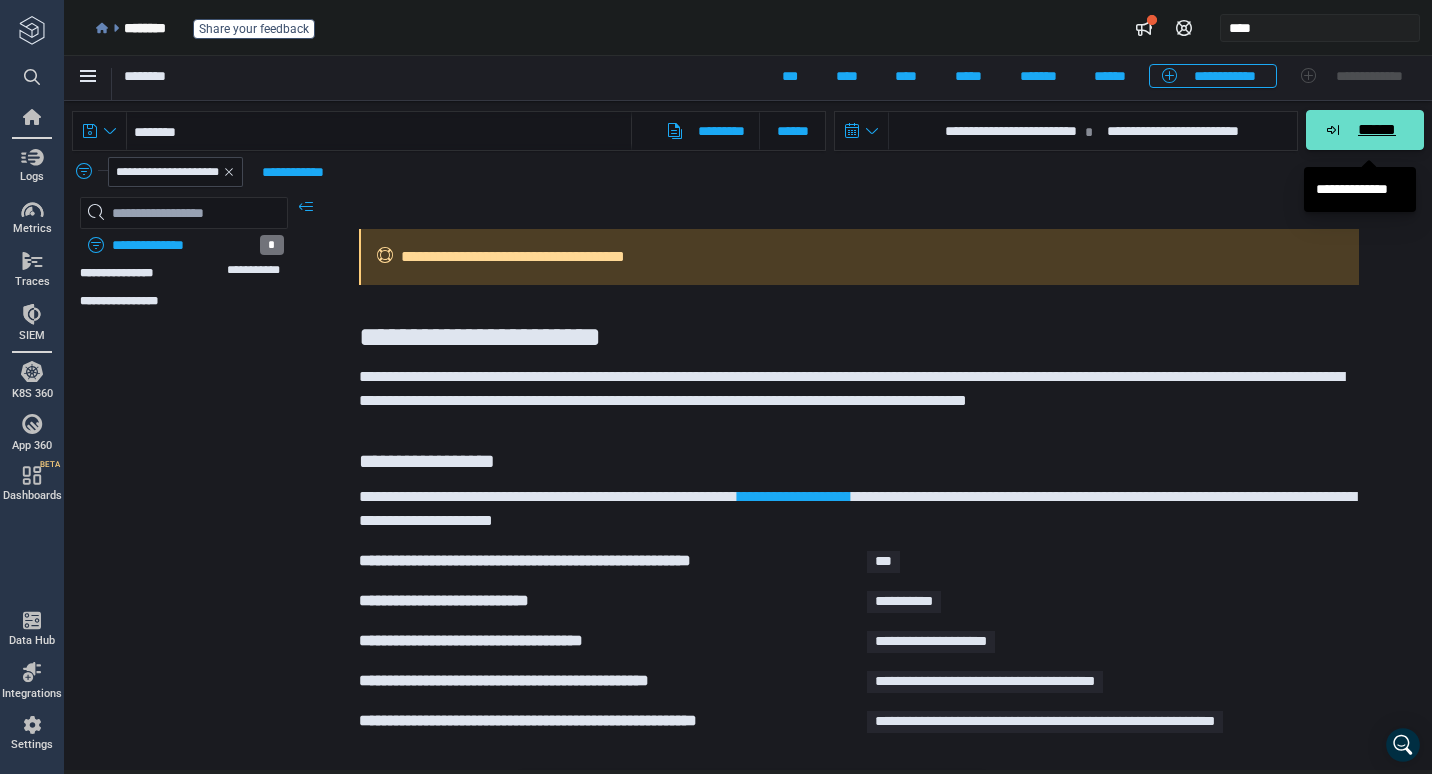 click on "******" at bounding box center (1365, 130) 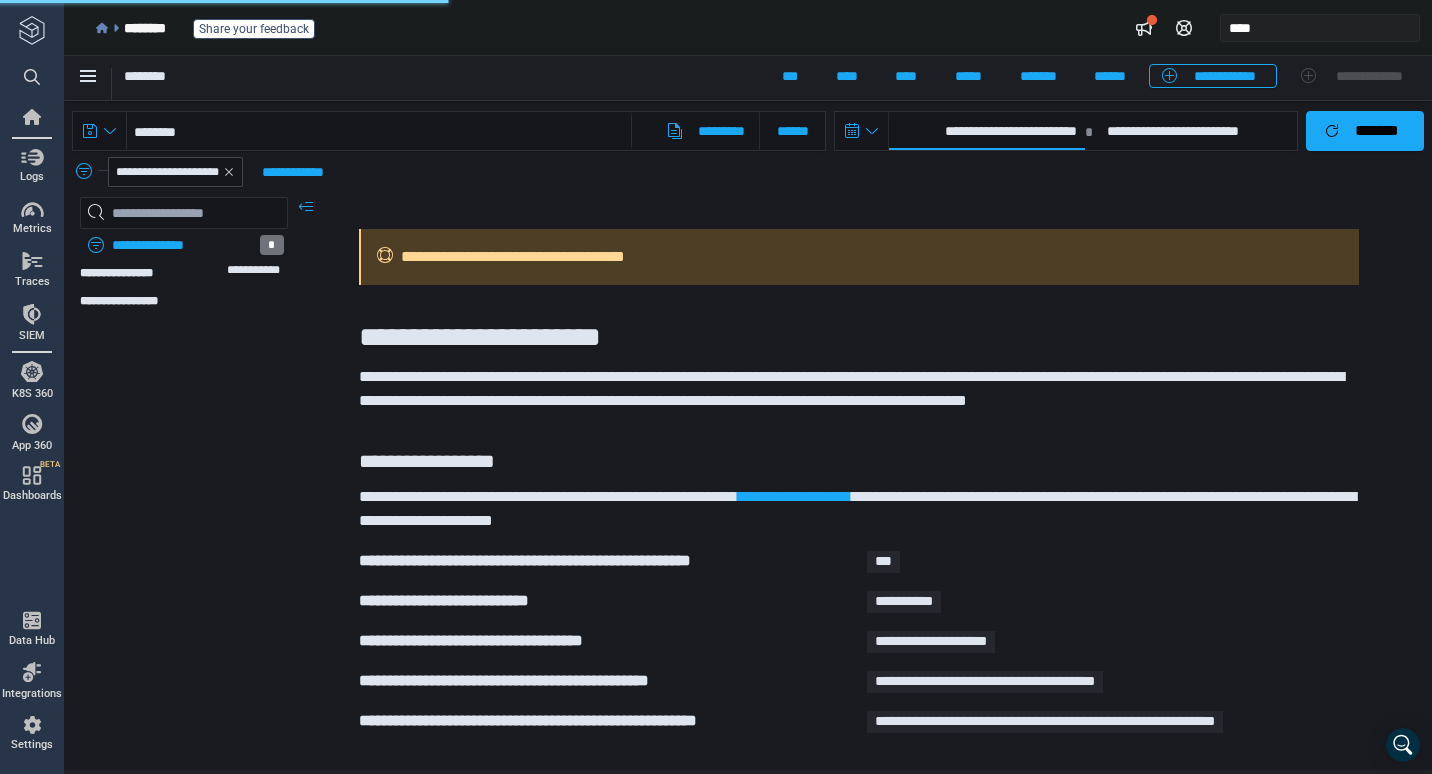 click on "**********" at bounding box center [987, 131] 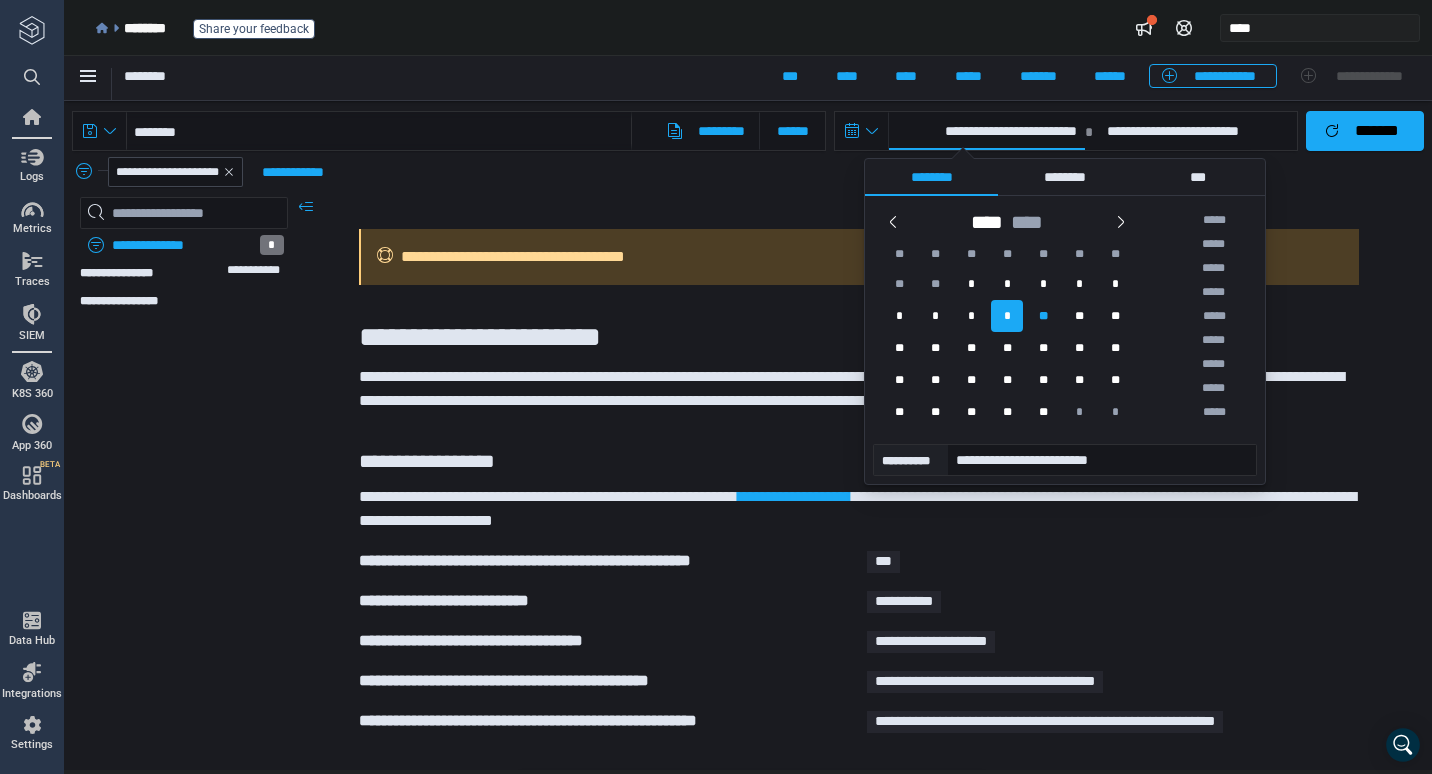 scroll, scrollTop: 0, scrollLeft: 0, axis: both 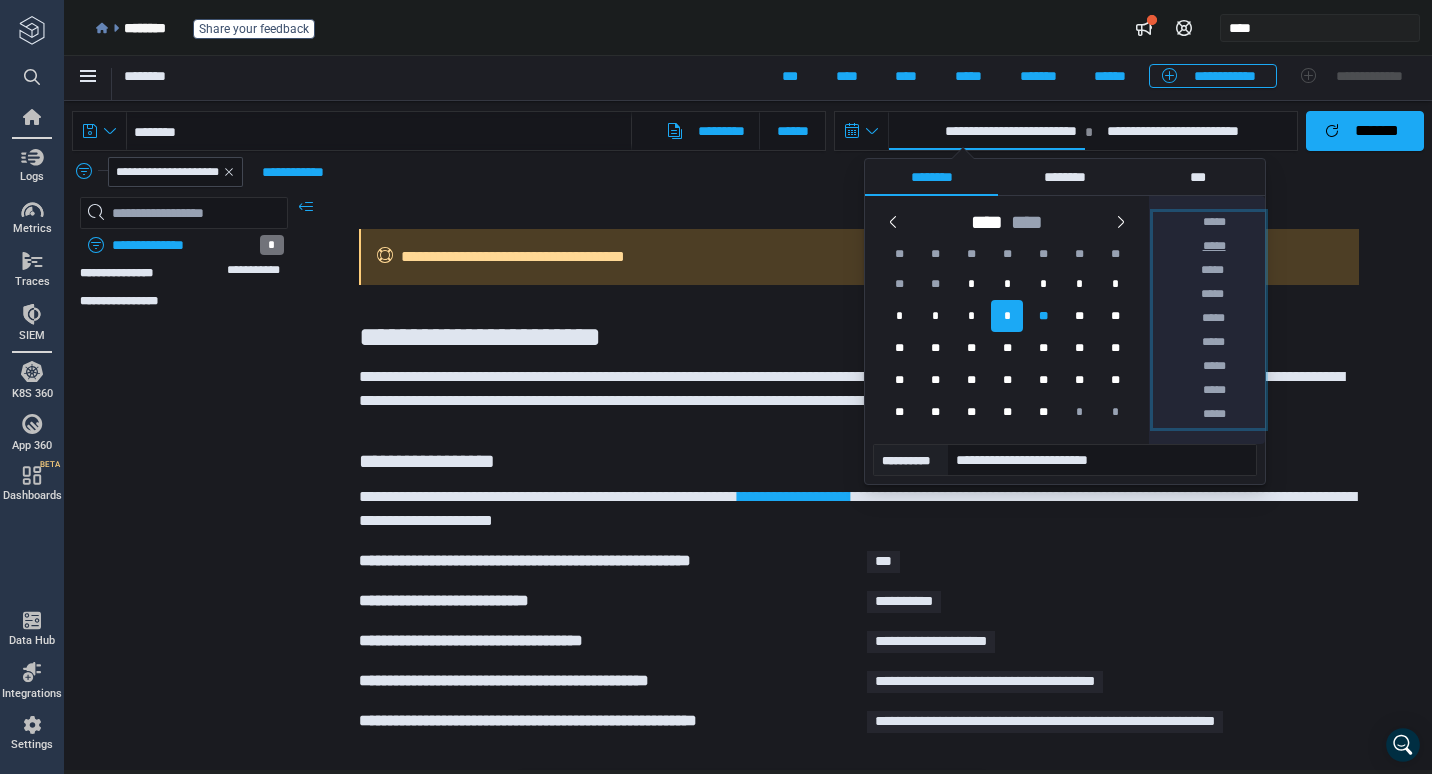 click on "*****" at bounding box center (1208, 246) 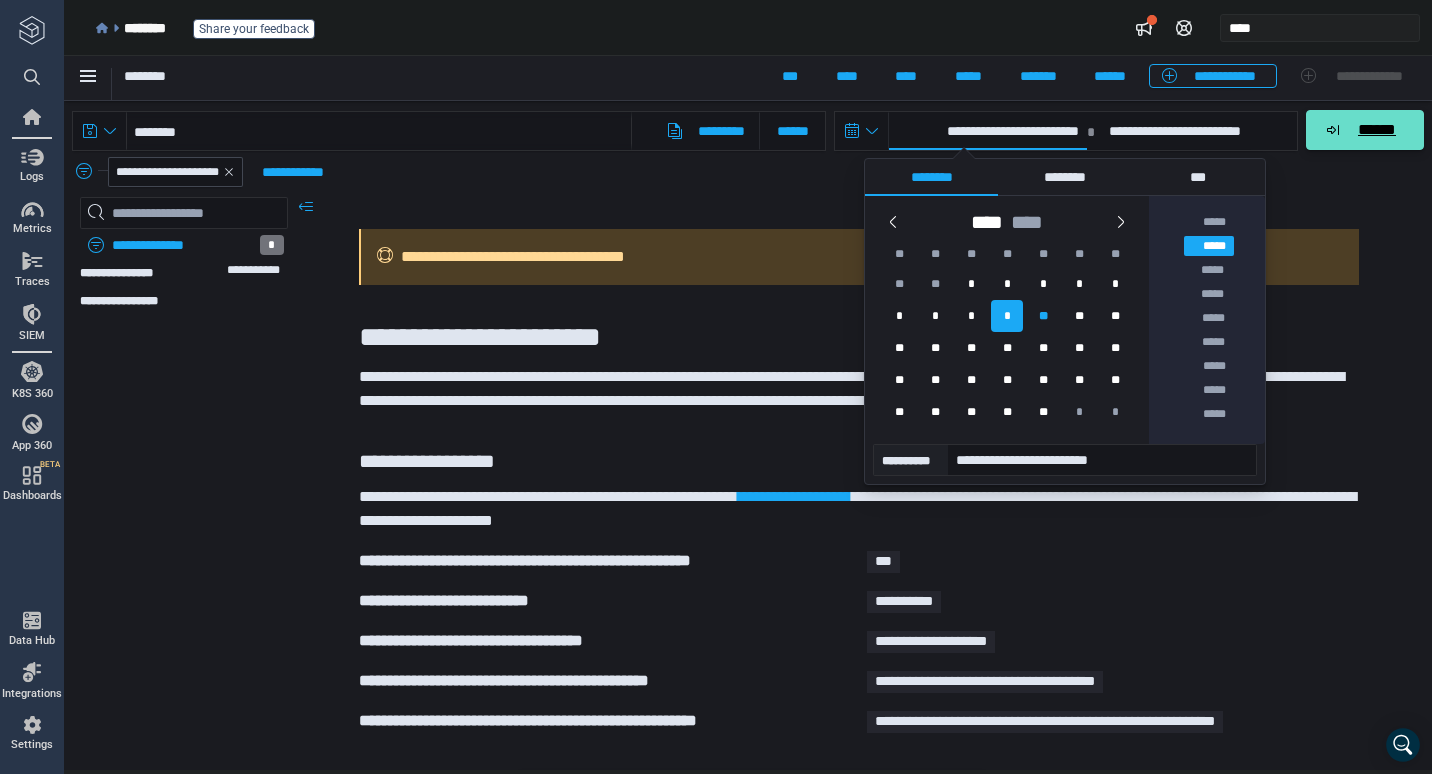 click on "******" at bounding box center (1365, 130) 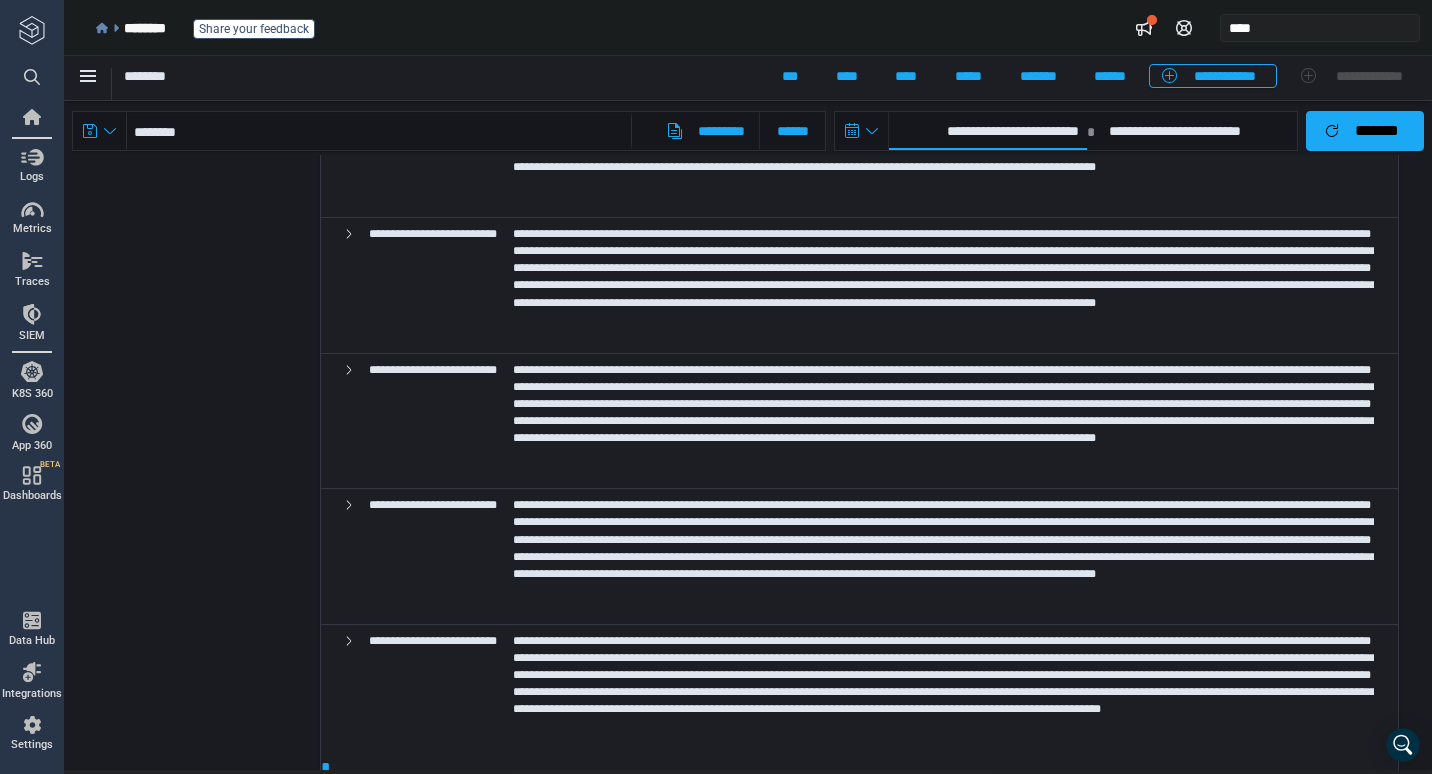 scroll, scrollTop: 1103, scrollLeft: 0, axis: vertical 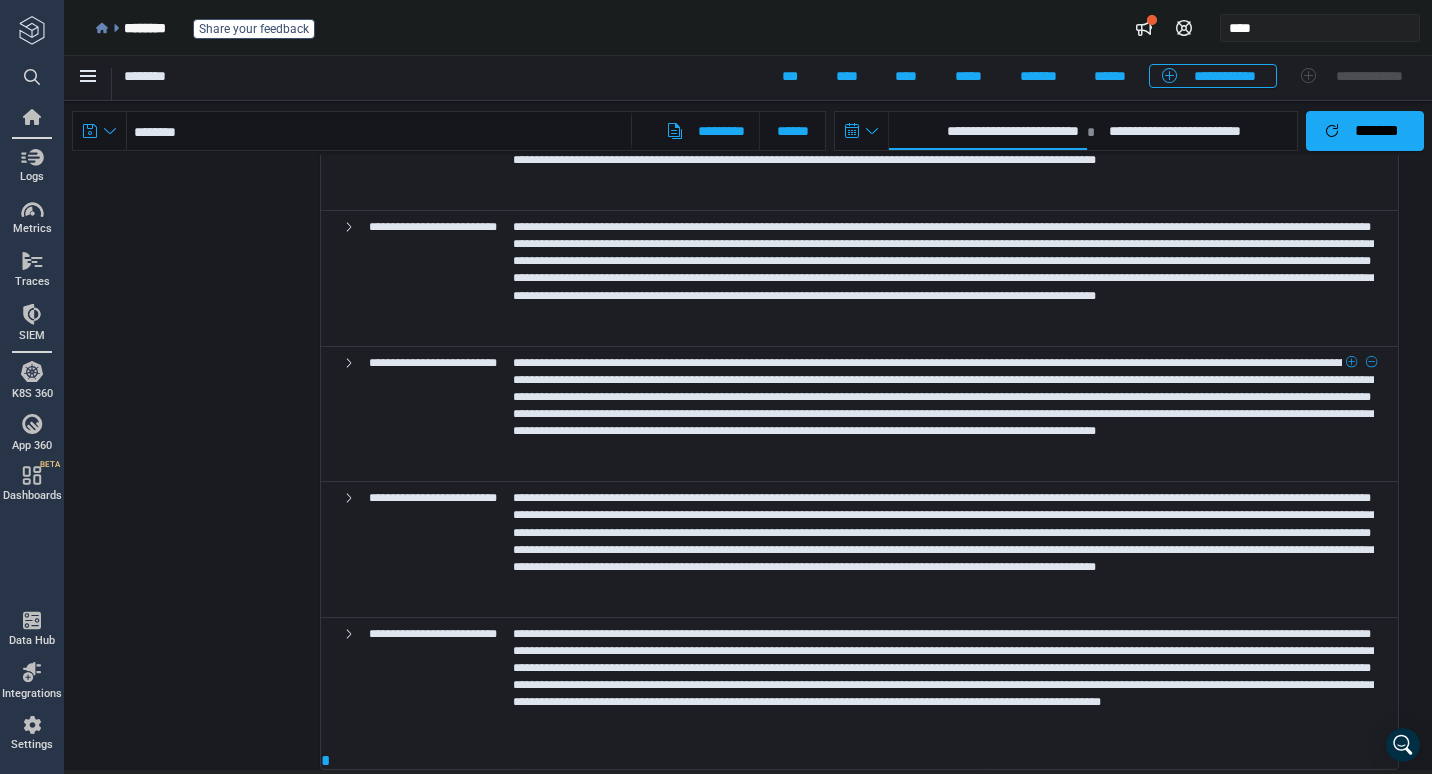 type 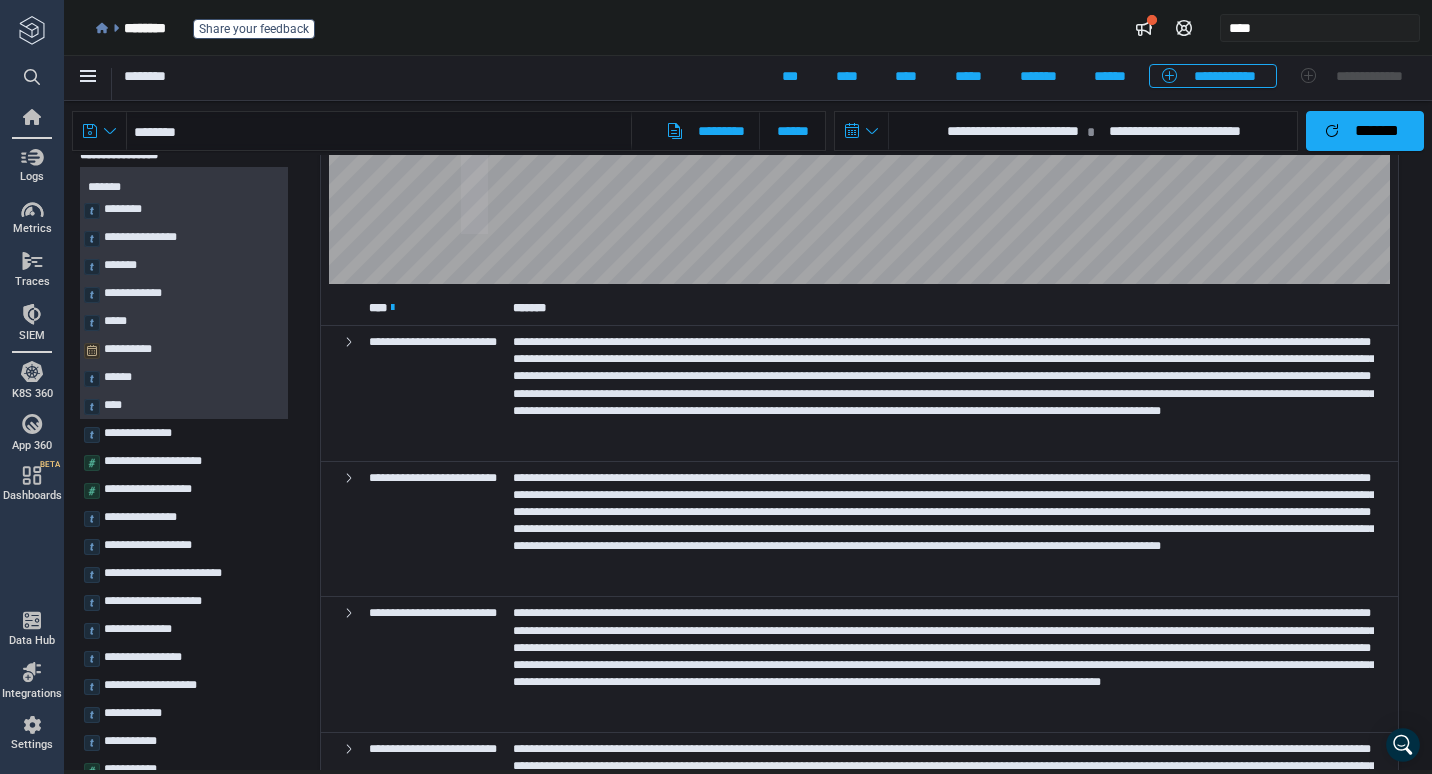 scroll, scrollTop: 0, scrollLeft: 0, axis: both 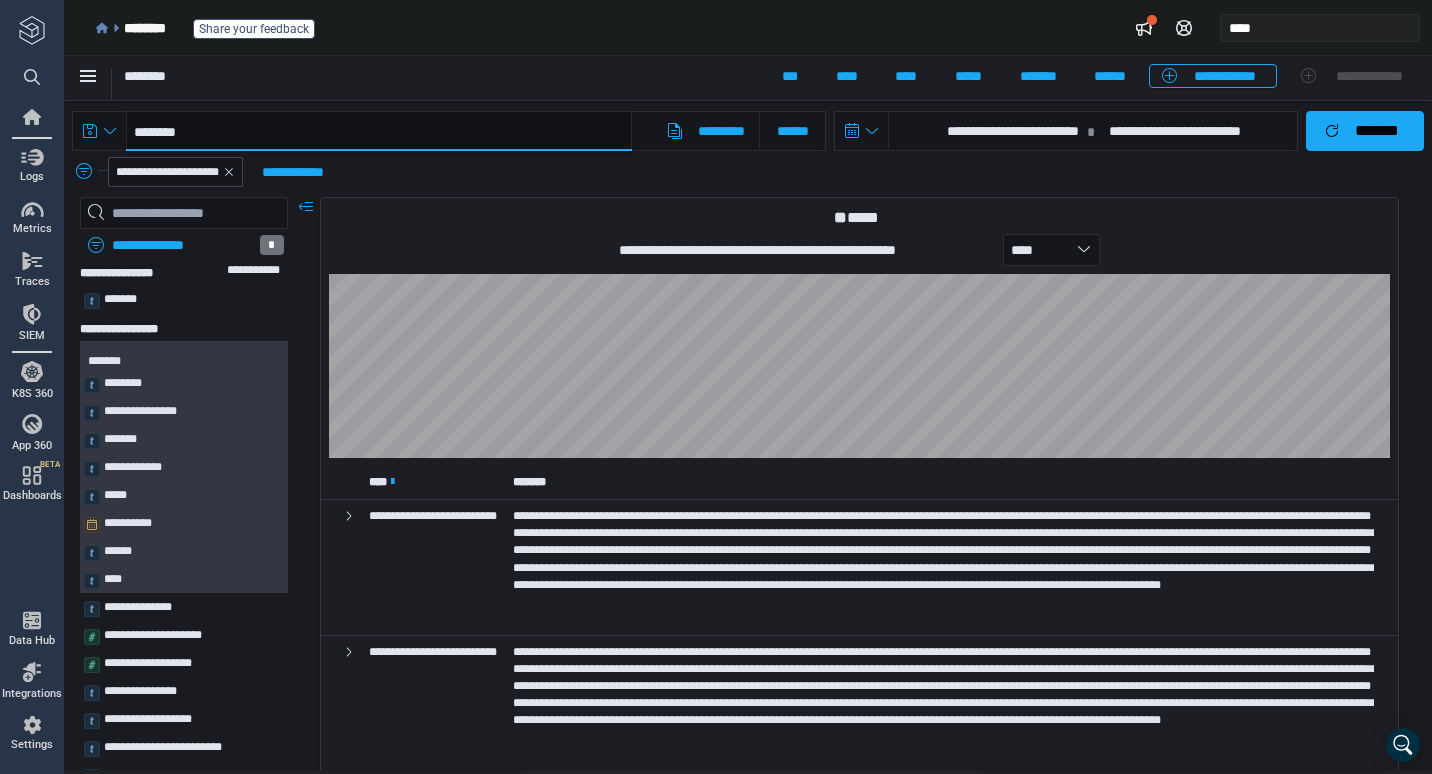 click on "********" at bounding box center [379, 131] 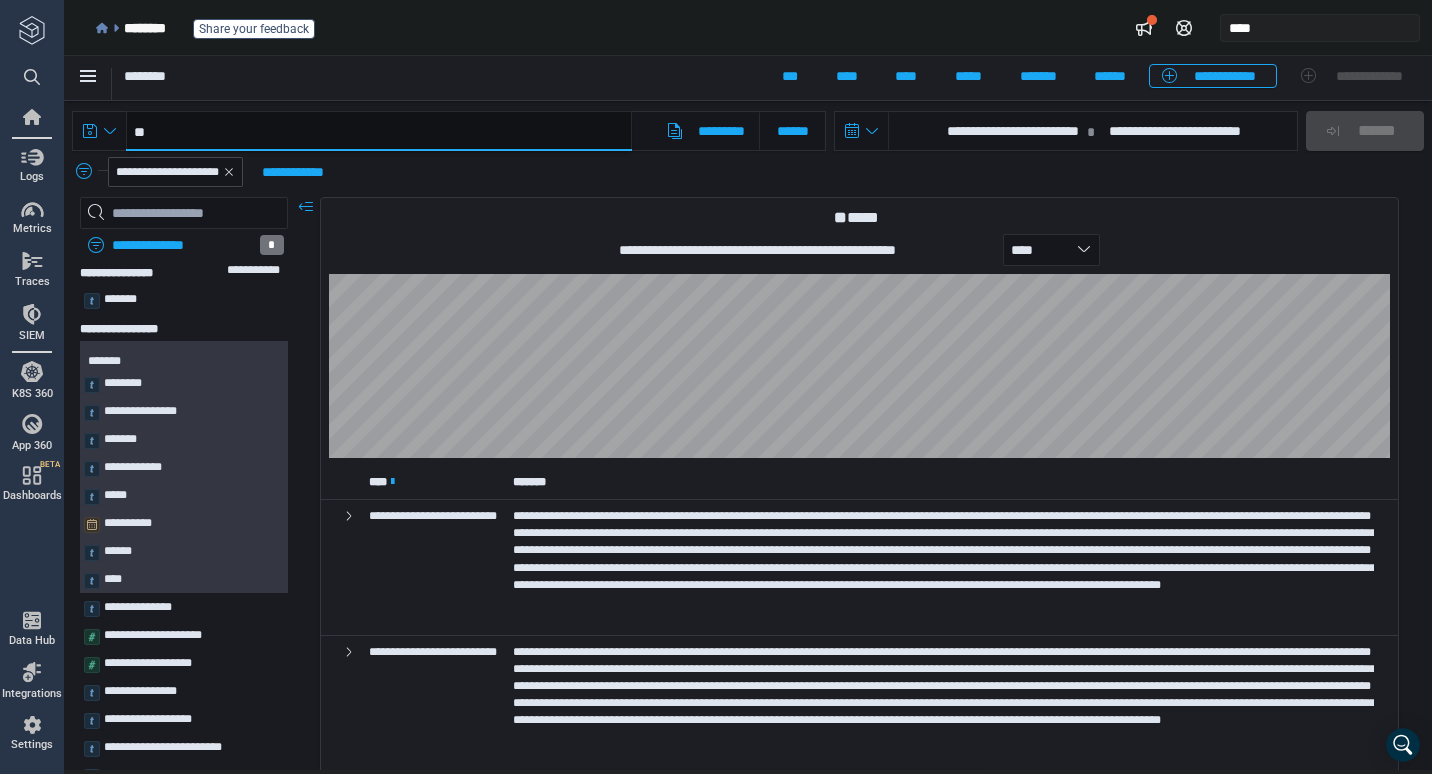 paste on "**********" 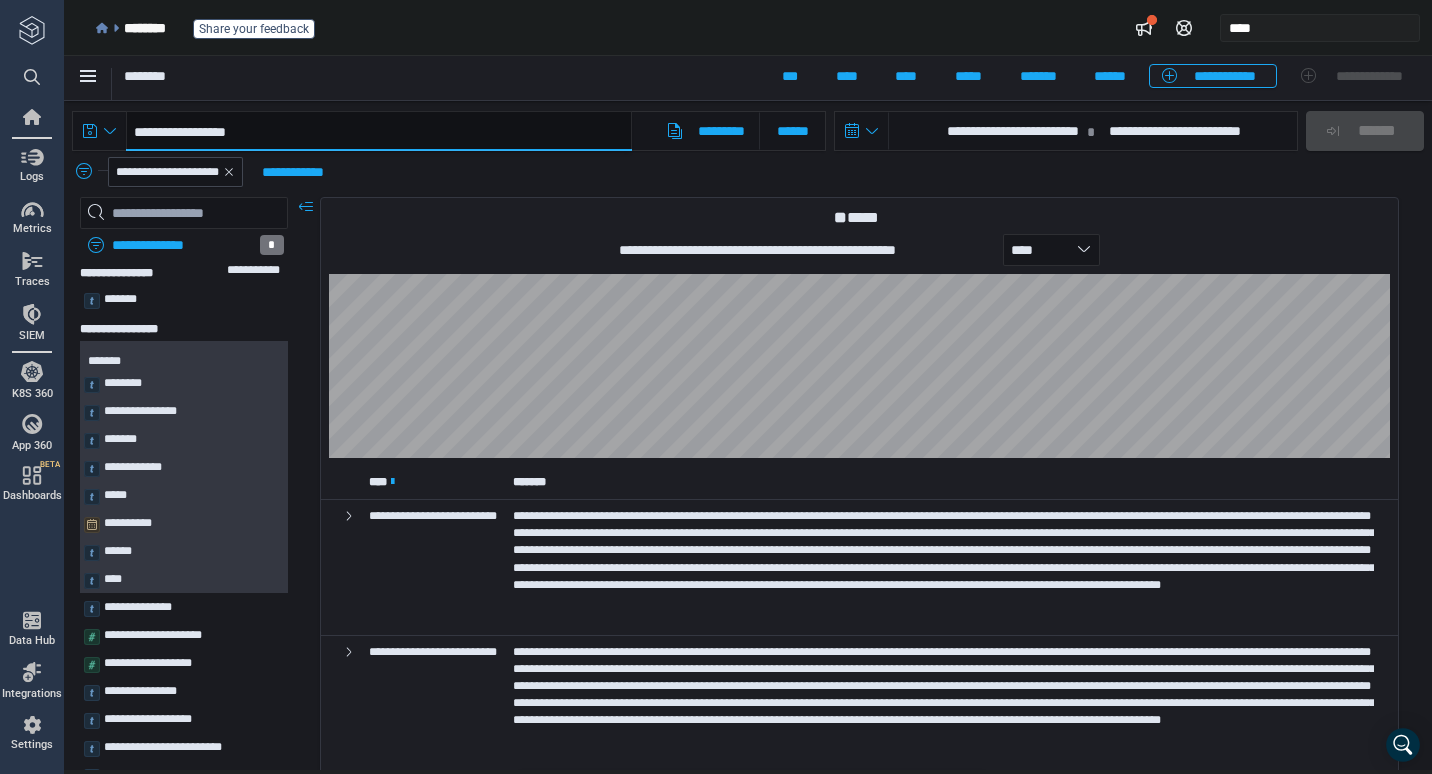 click on "**********" at bounding box center [379, 131] 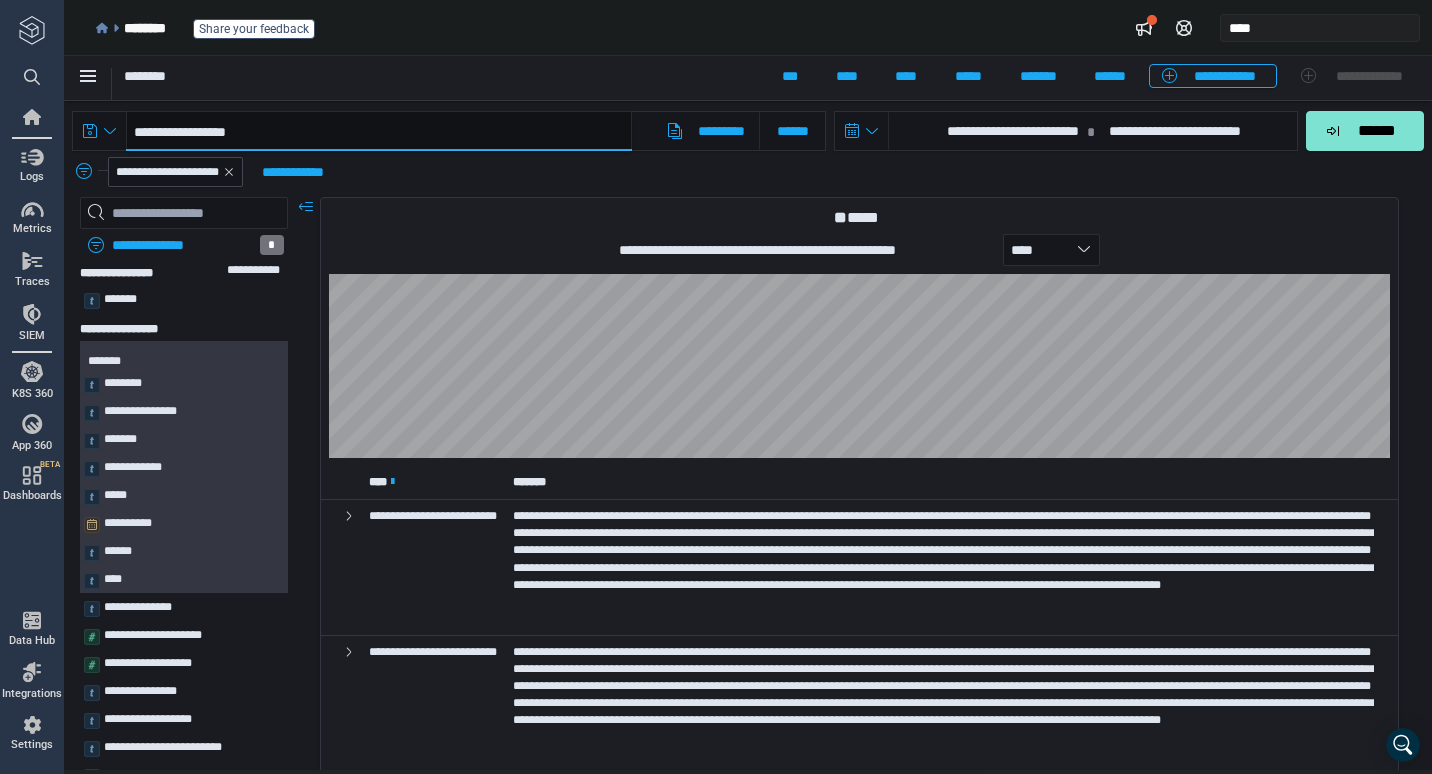 type on "**********" 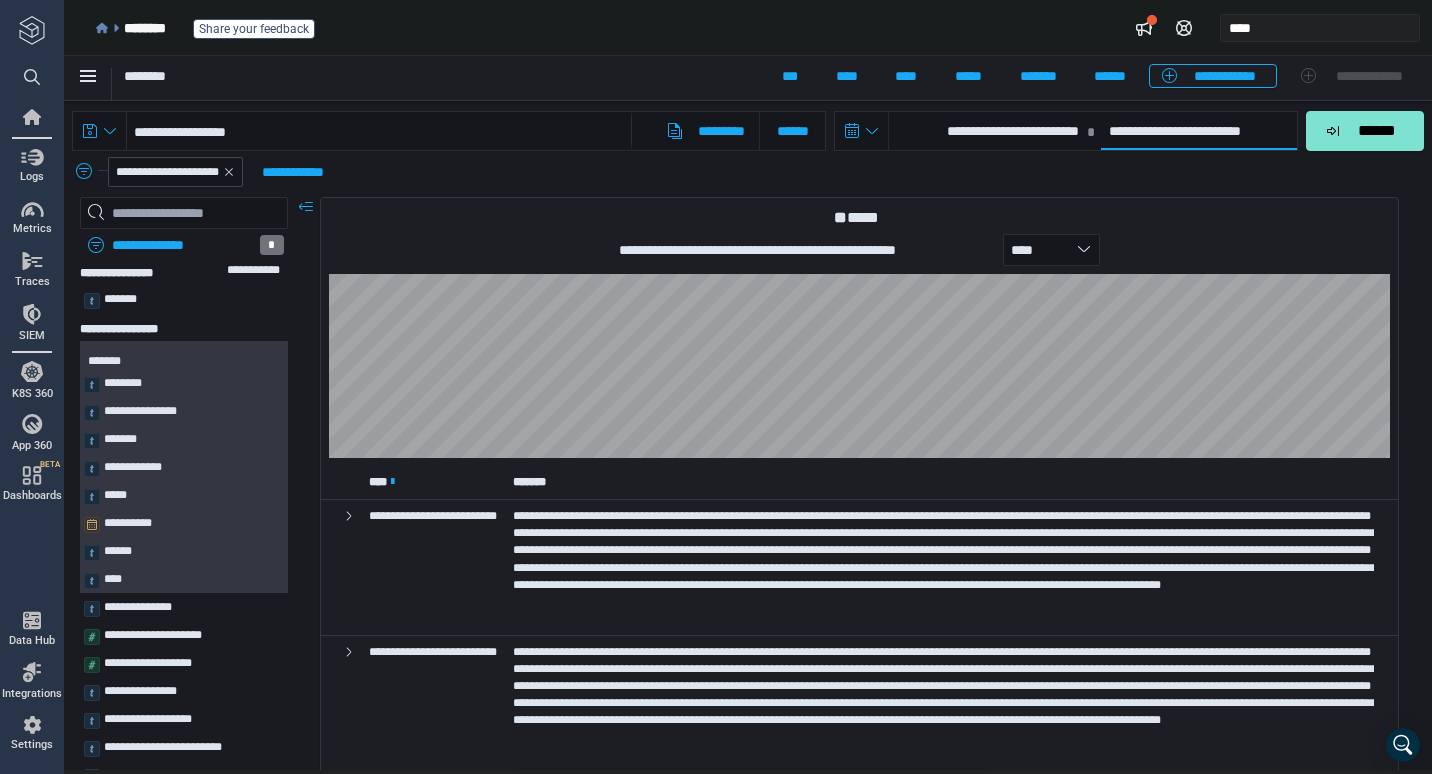 click on "**********" at bounding box center [1199, 131] 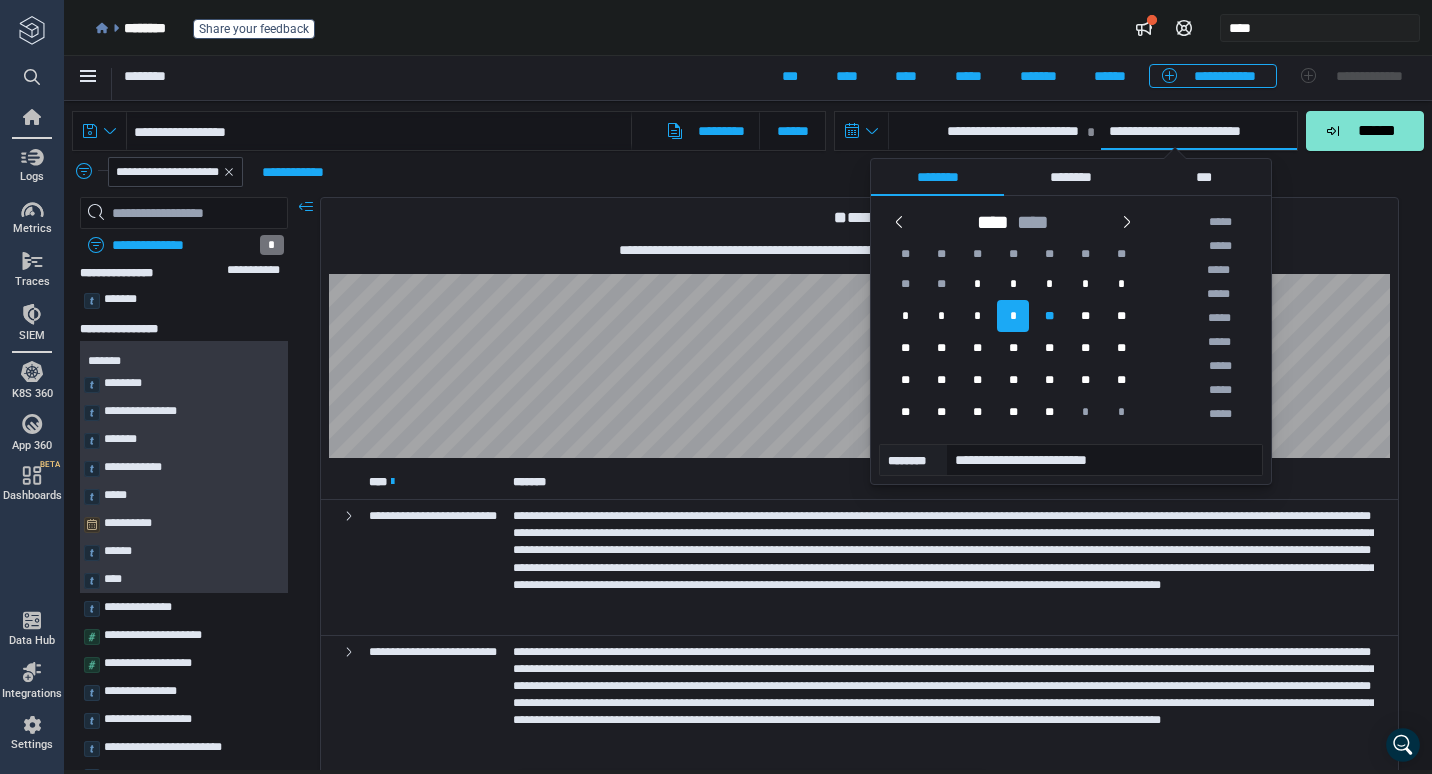 scroll, scrollTop: 750, scrollLeft: 0, axis: vertical 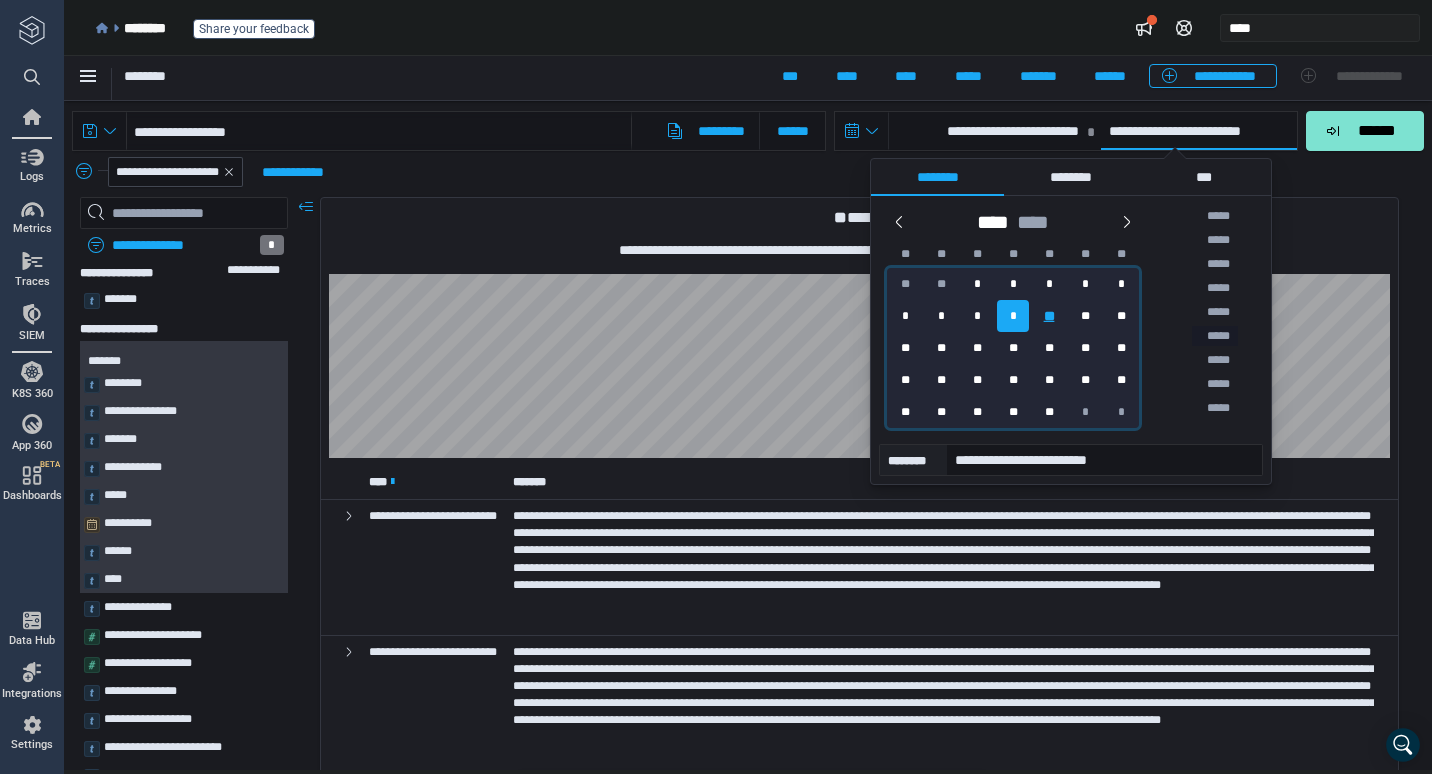 click on "**" at bounding box center (1049, 316) 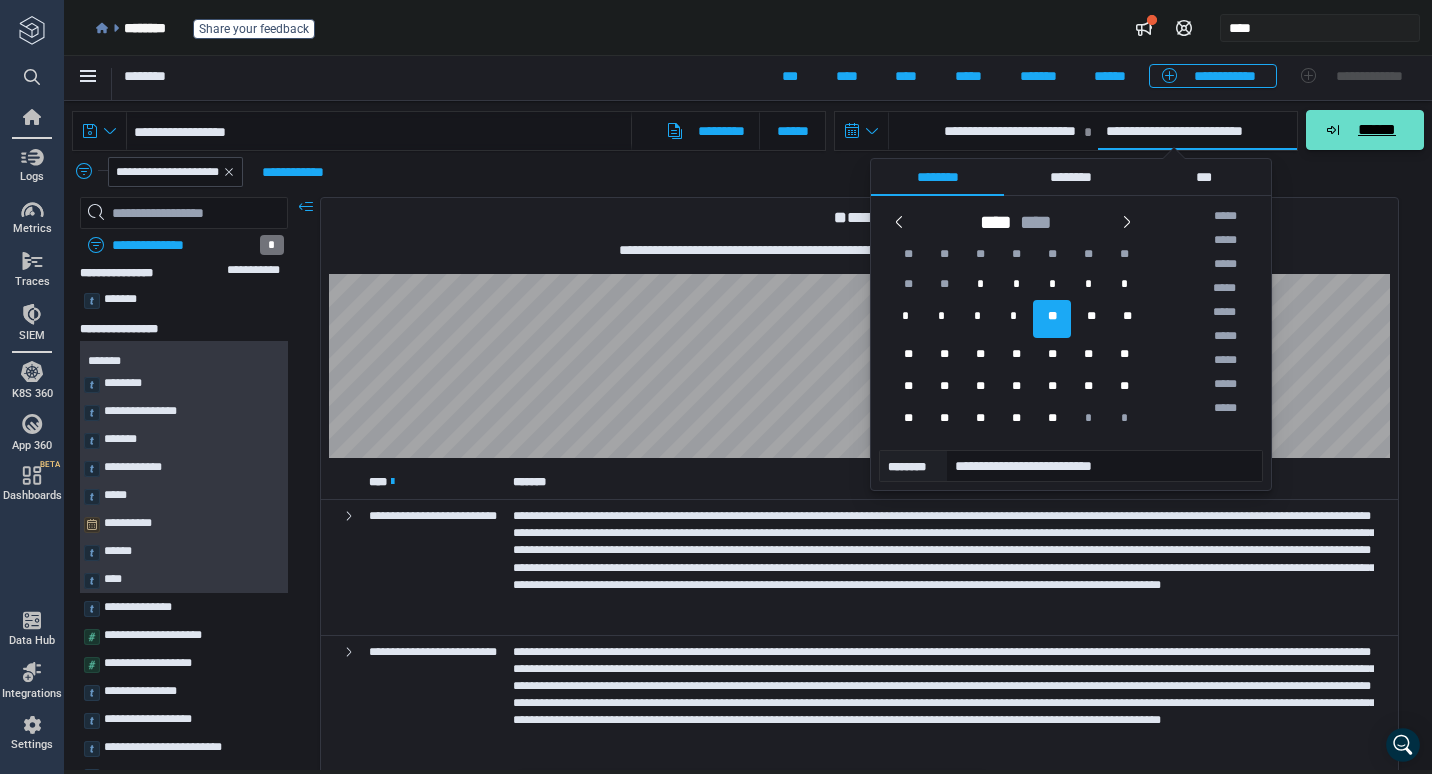 click on "******" at bounding box center (1376, 130) 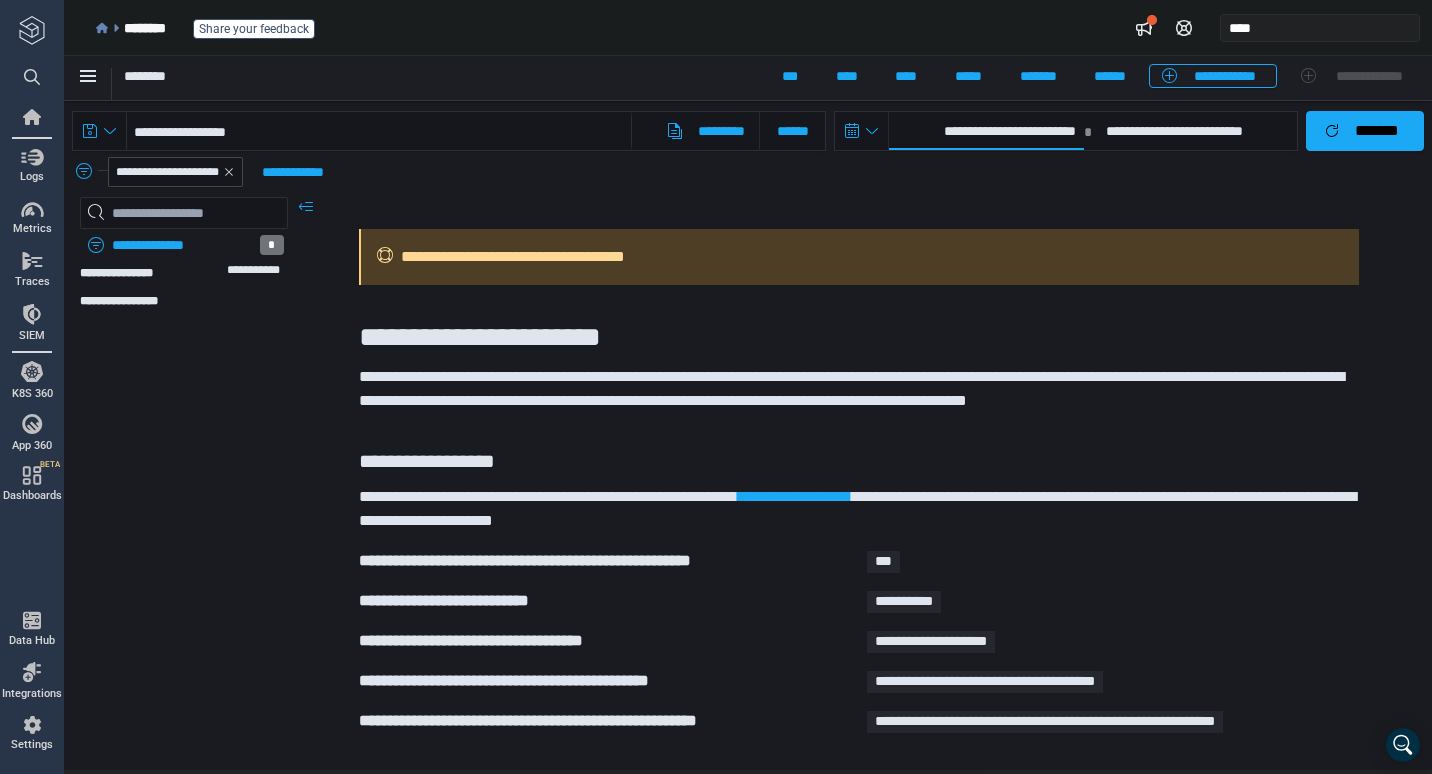 click on "**********" at bounding box center [986, 131] 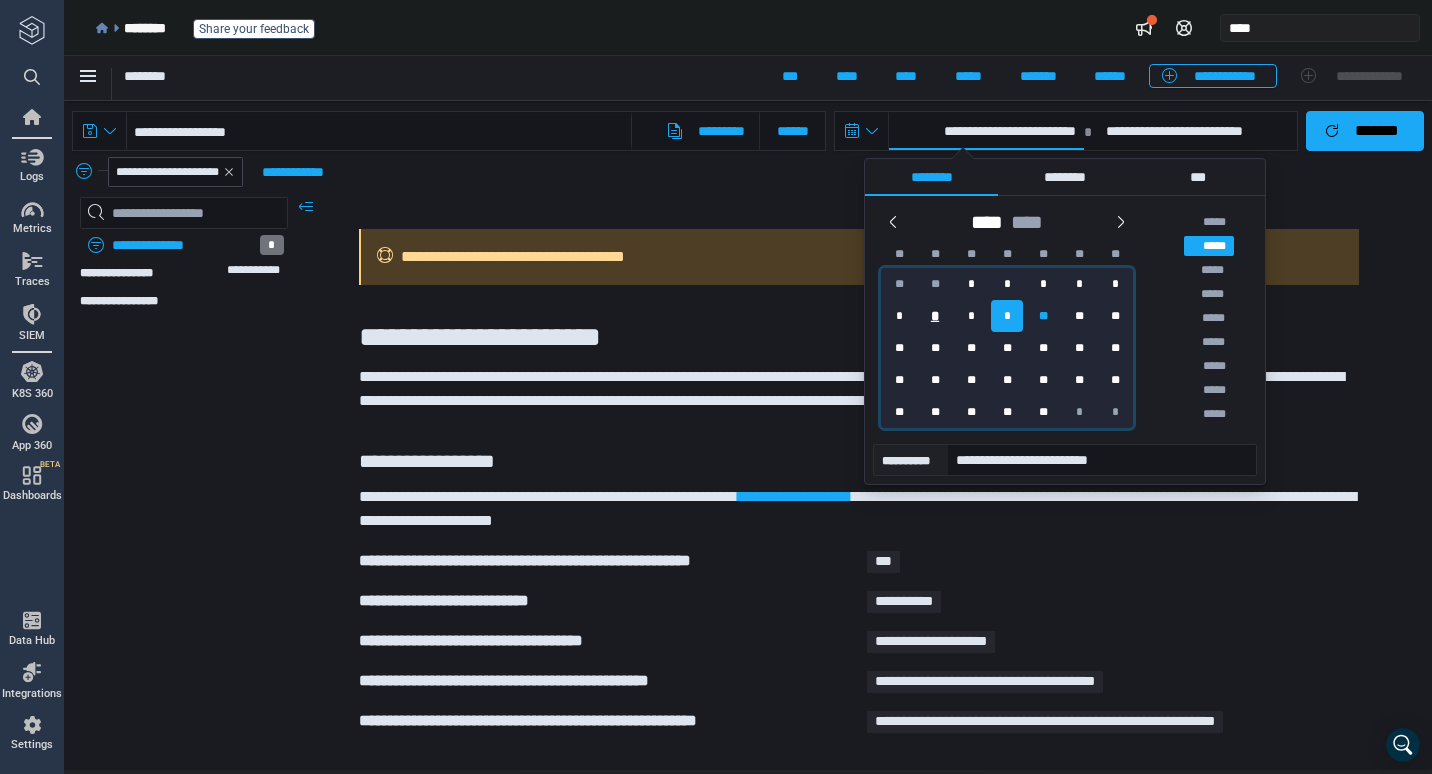 click on "*" at bounding box center [935, 316] 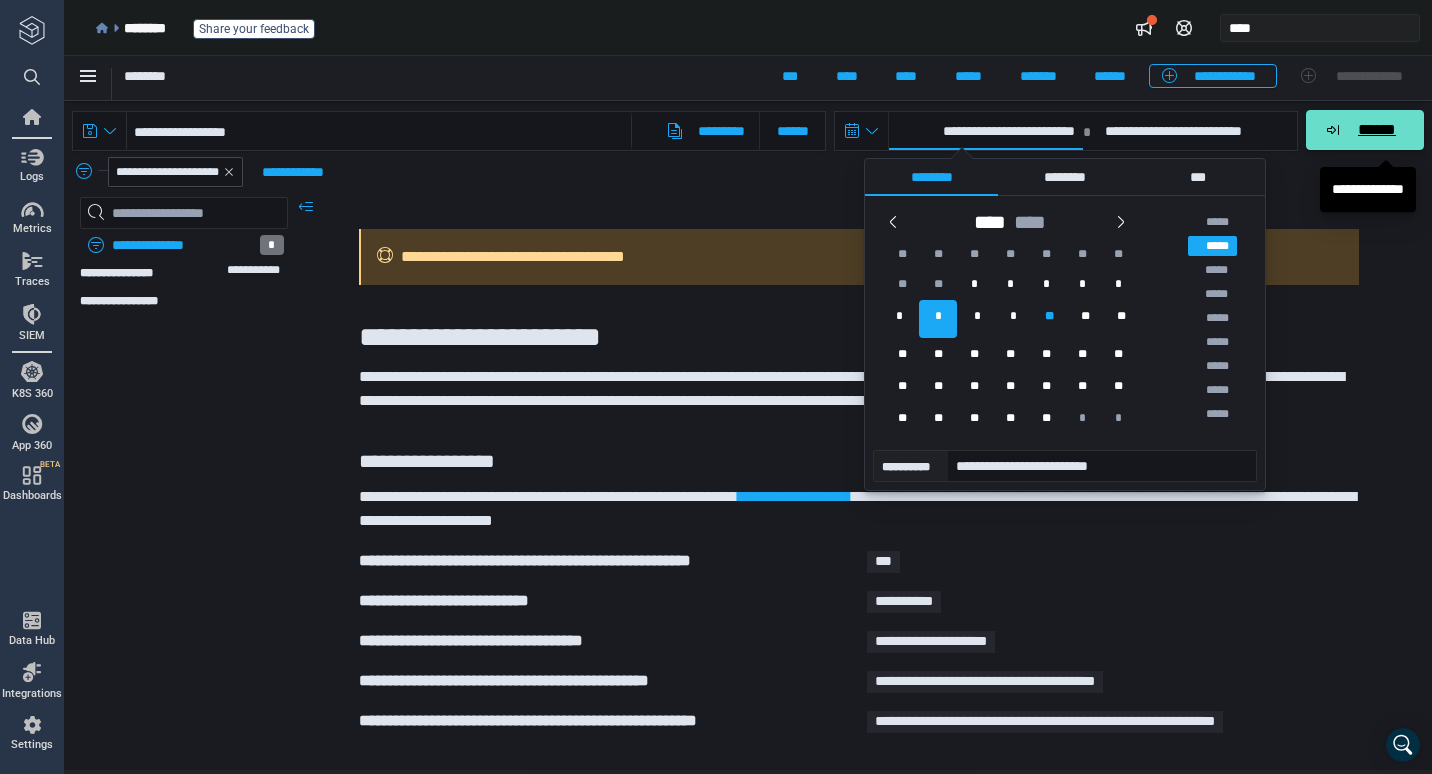 click on "******" at bounding box center (1376, 130) 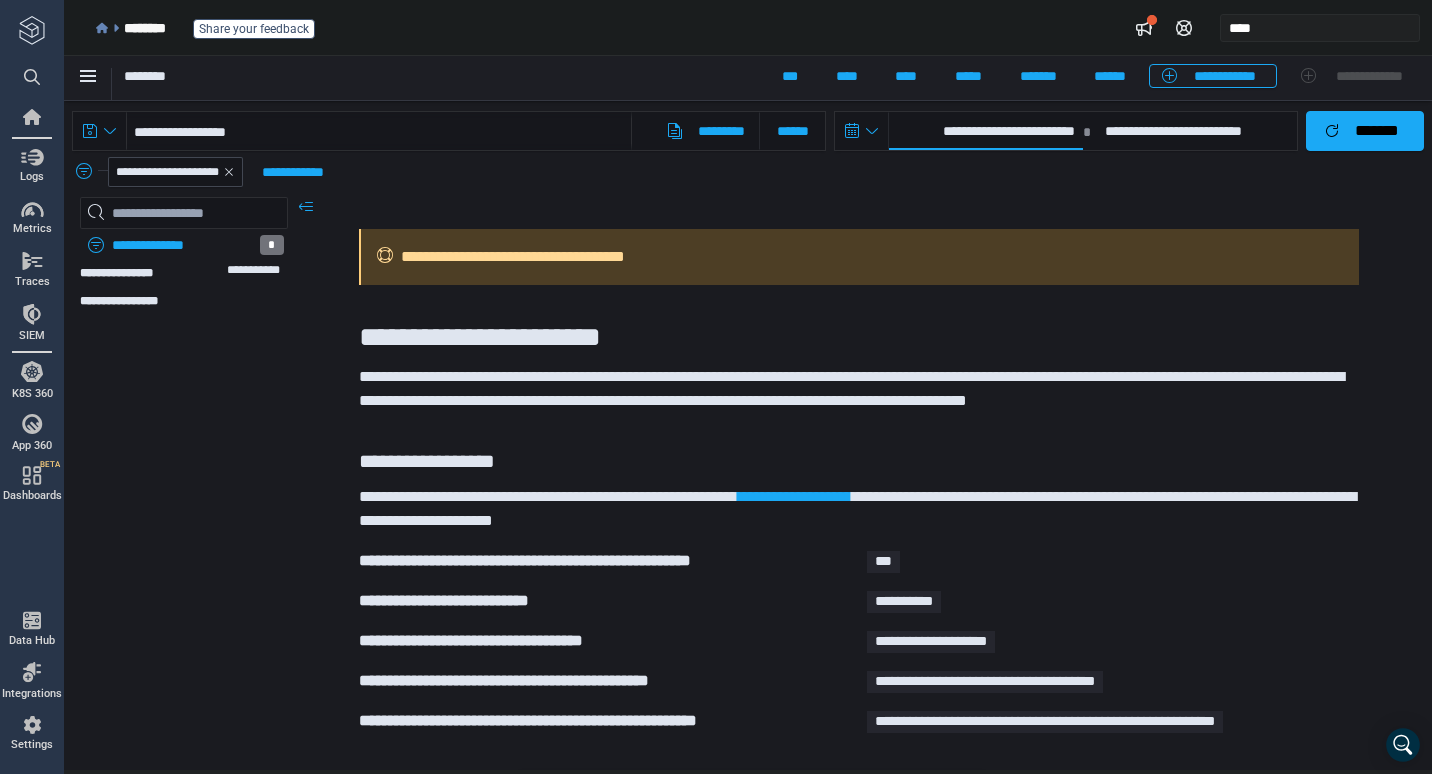click on "**********" at bounding box center (986, 131) 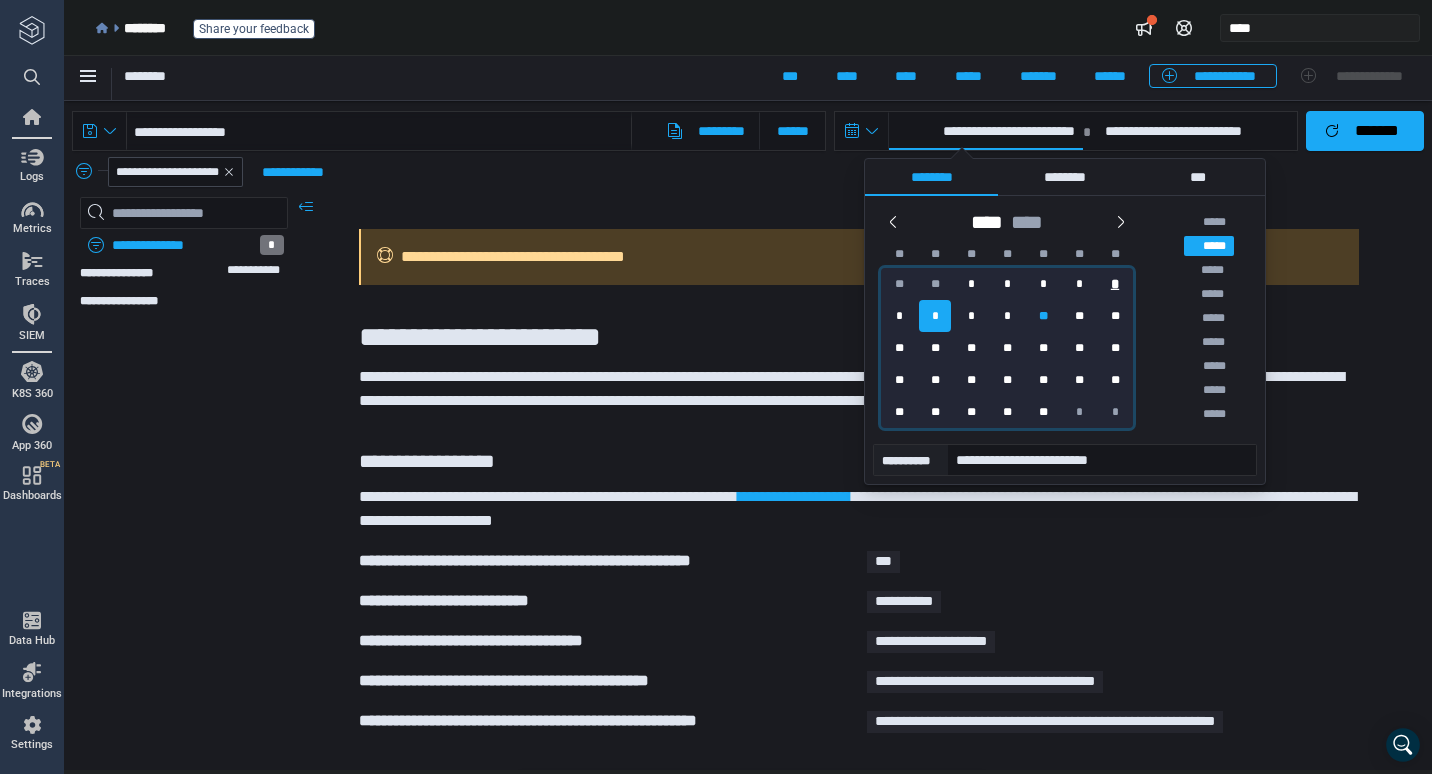 click on "*" at bounding box center (1115, 284) 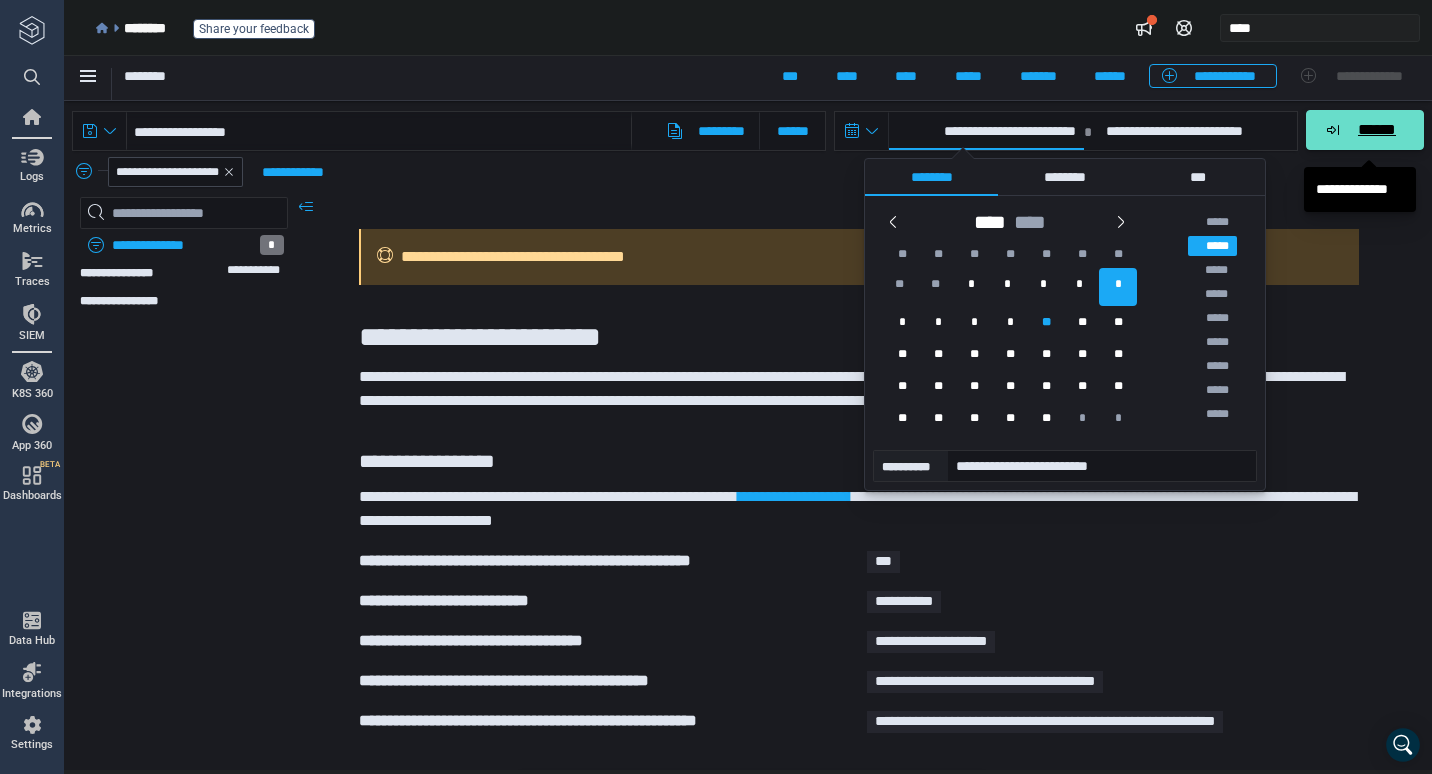 click on "******" at bounding box center [1365, 130] 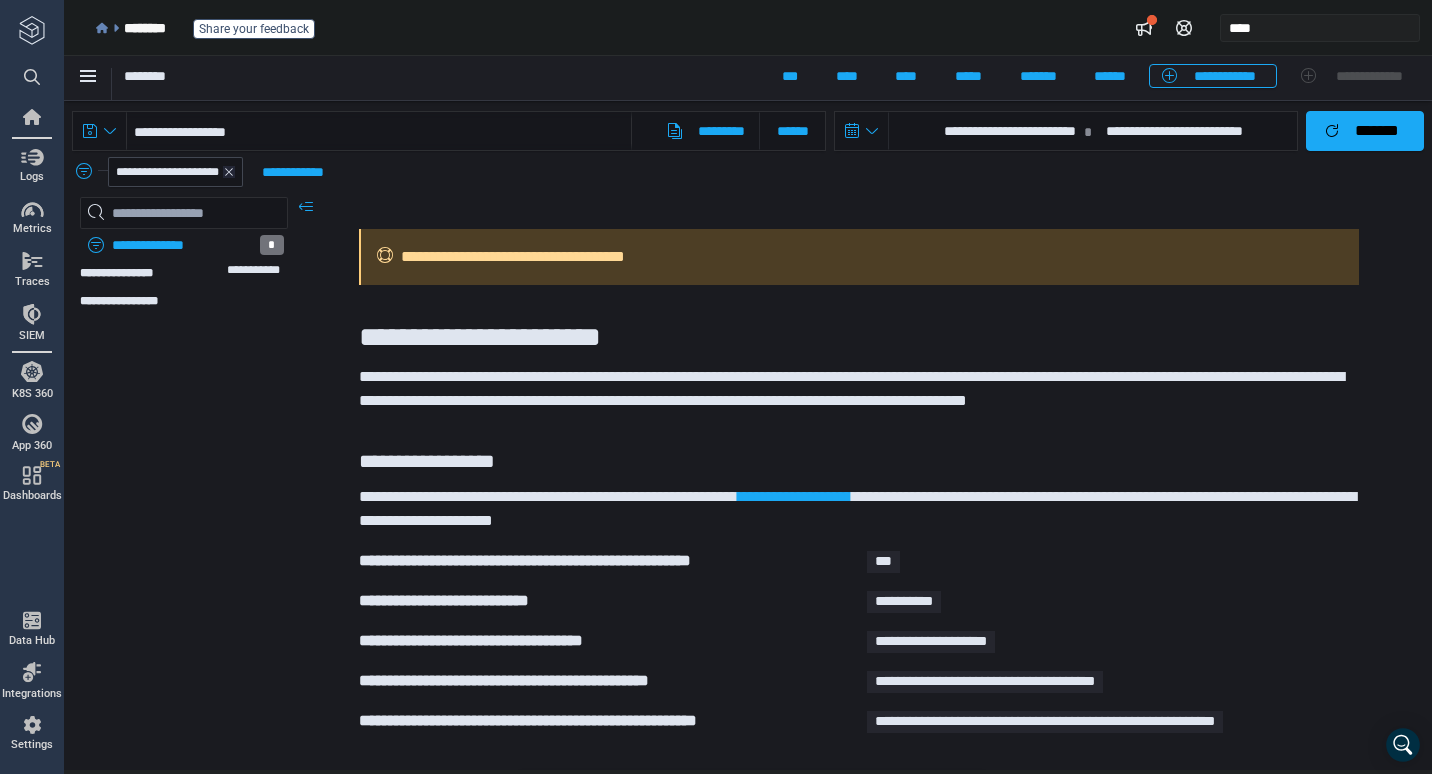 click 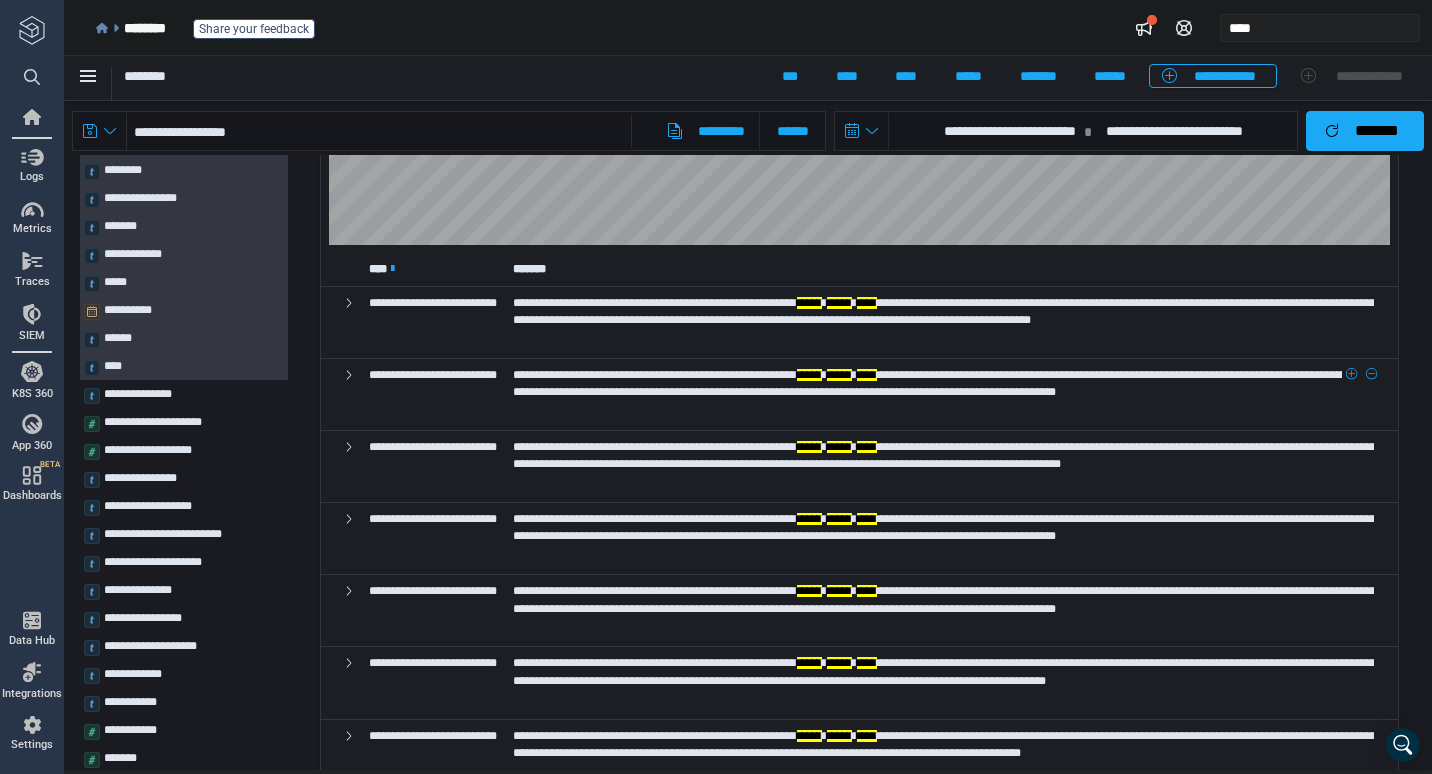 scroll, scrollTop: 0, scrollLeft: 0, axis: both 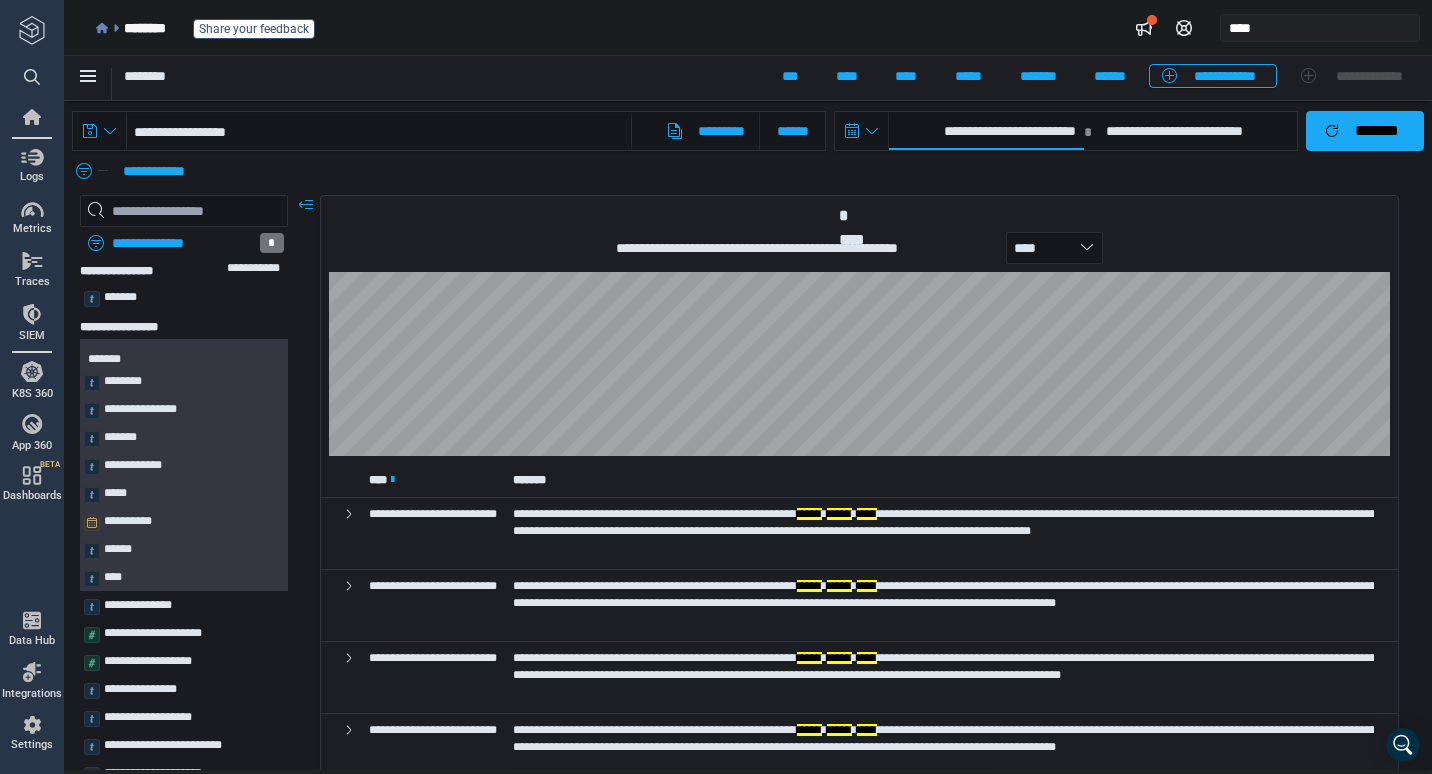click on "**********" at bounding box center [986, 131] 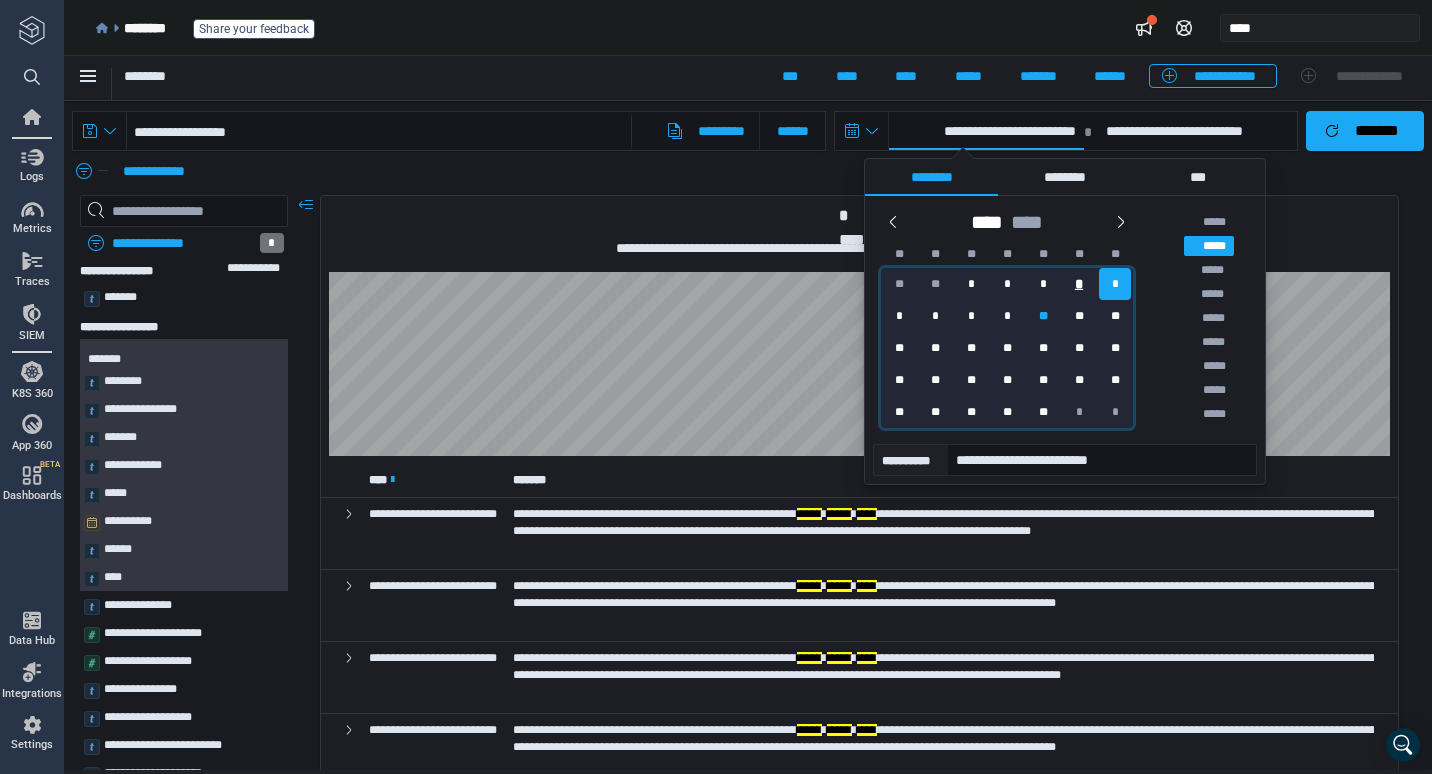 click on "*" at bounding box center (1079, 284) 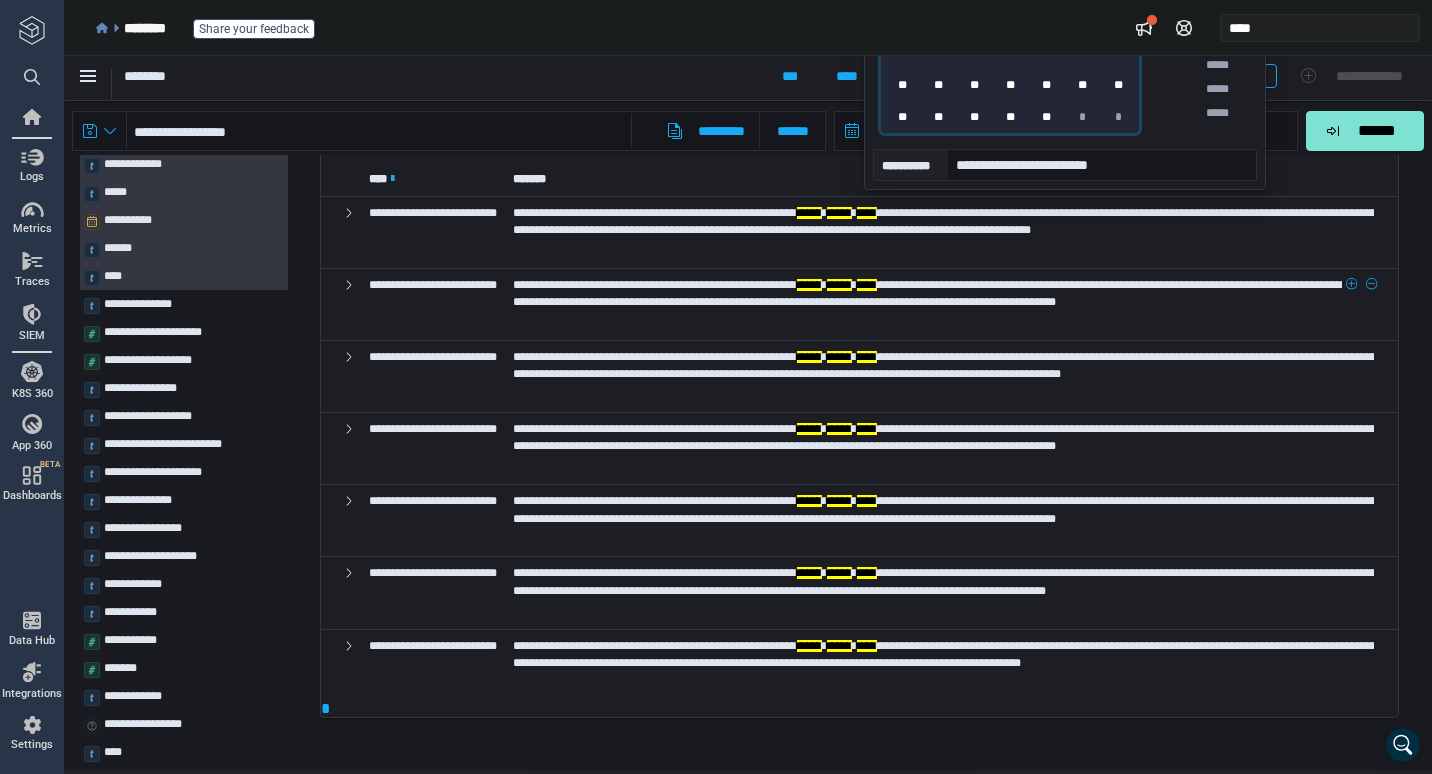 scroll, scrollTop: 0, scrollLeft: 0, axis: both 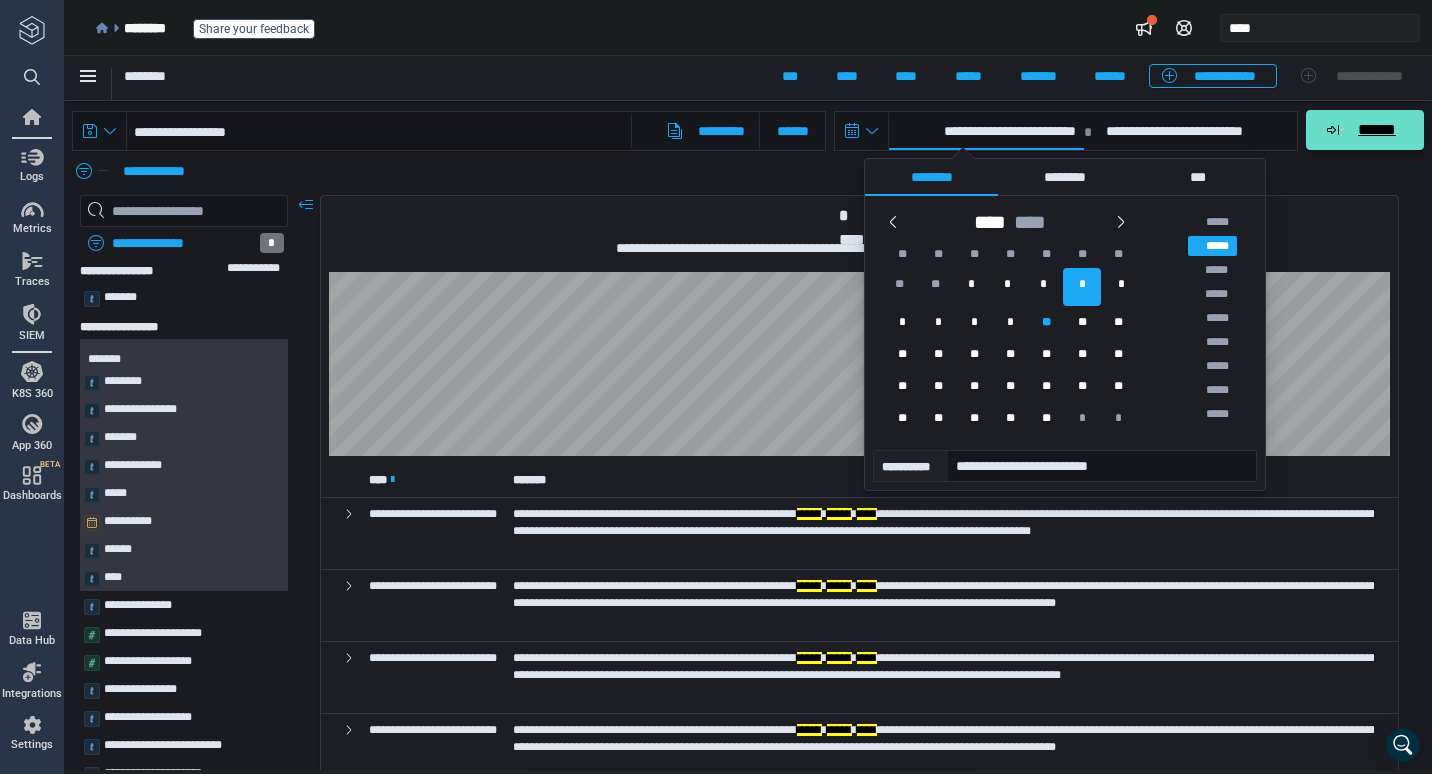 click on "******" at bounding box center [1365, 130] 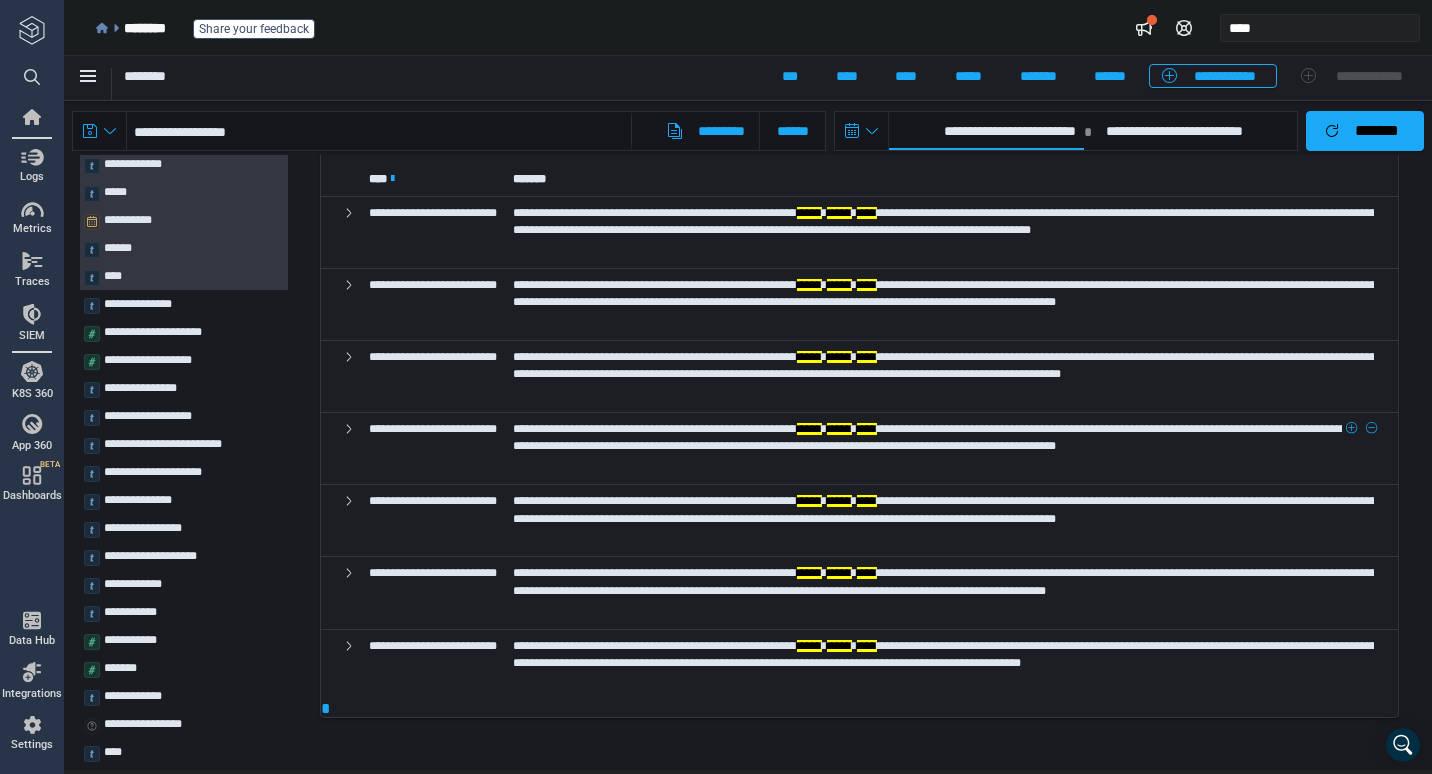 scroll, scrollTop: 0, scrollLeft: 0, axis: both 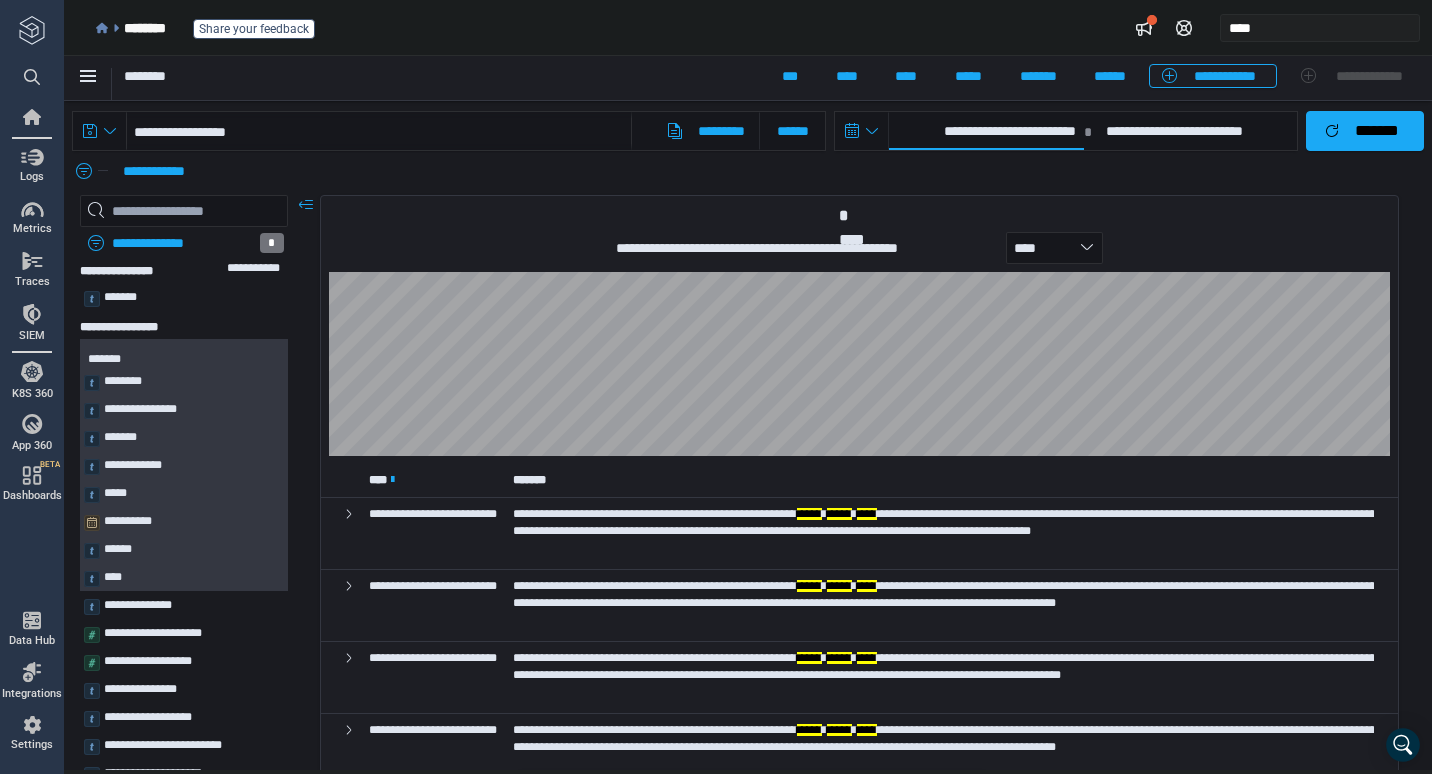 click on "**********" at bounding box center (986, 131) 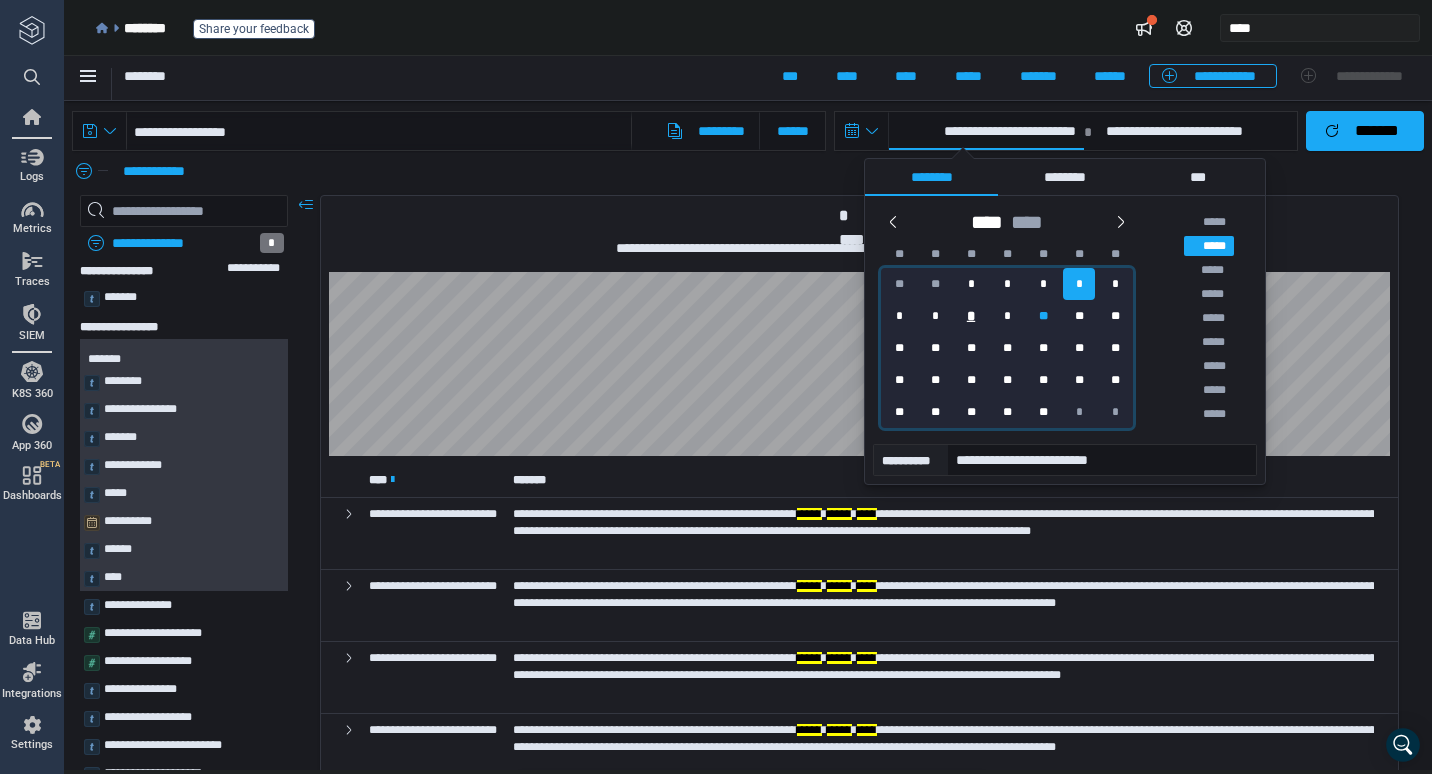 click on "*" at bounding box center (971, 316) 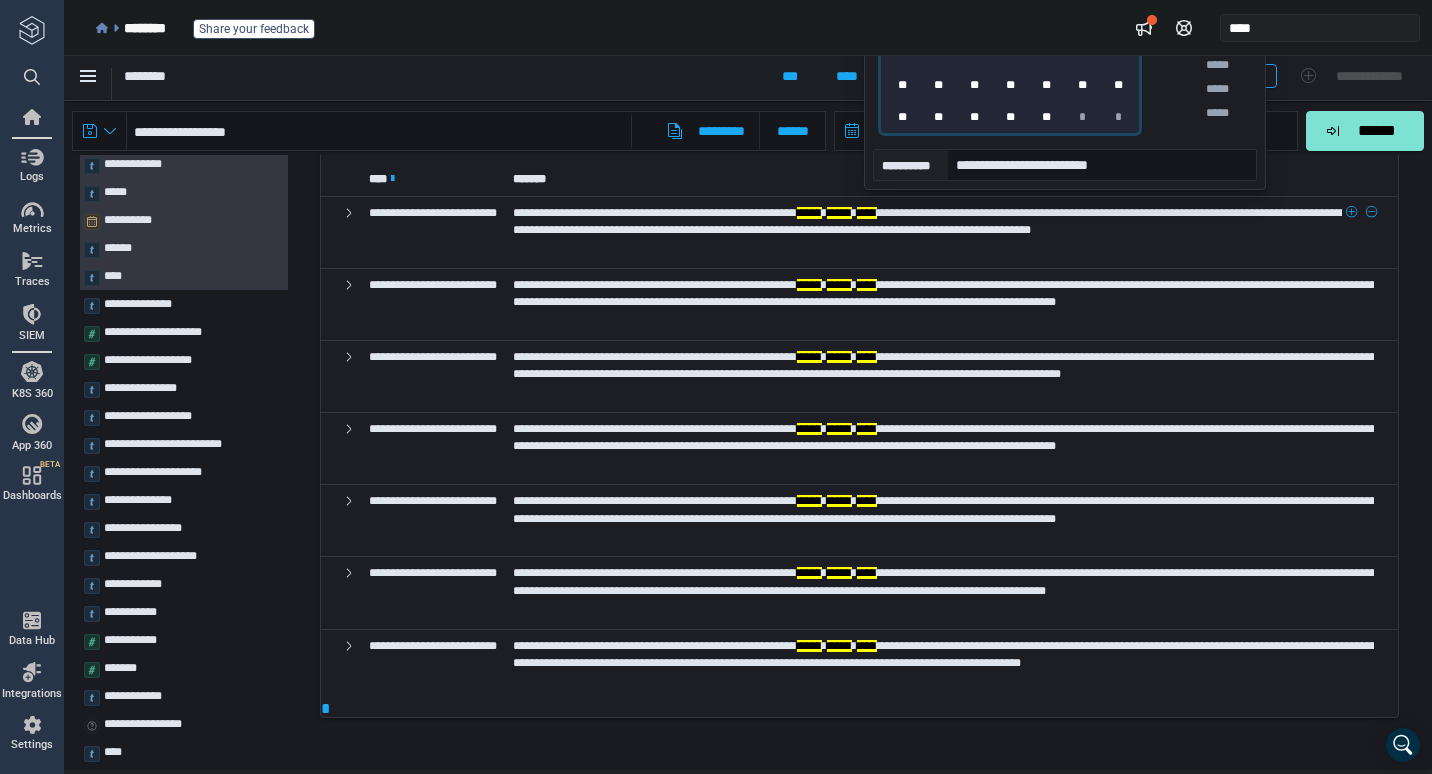 scroll, scrollTop: 0, scrollLeft: 0, axis: both 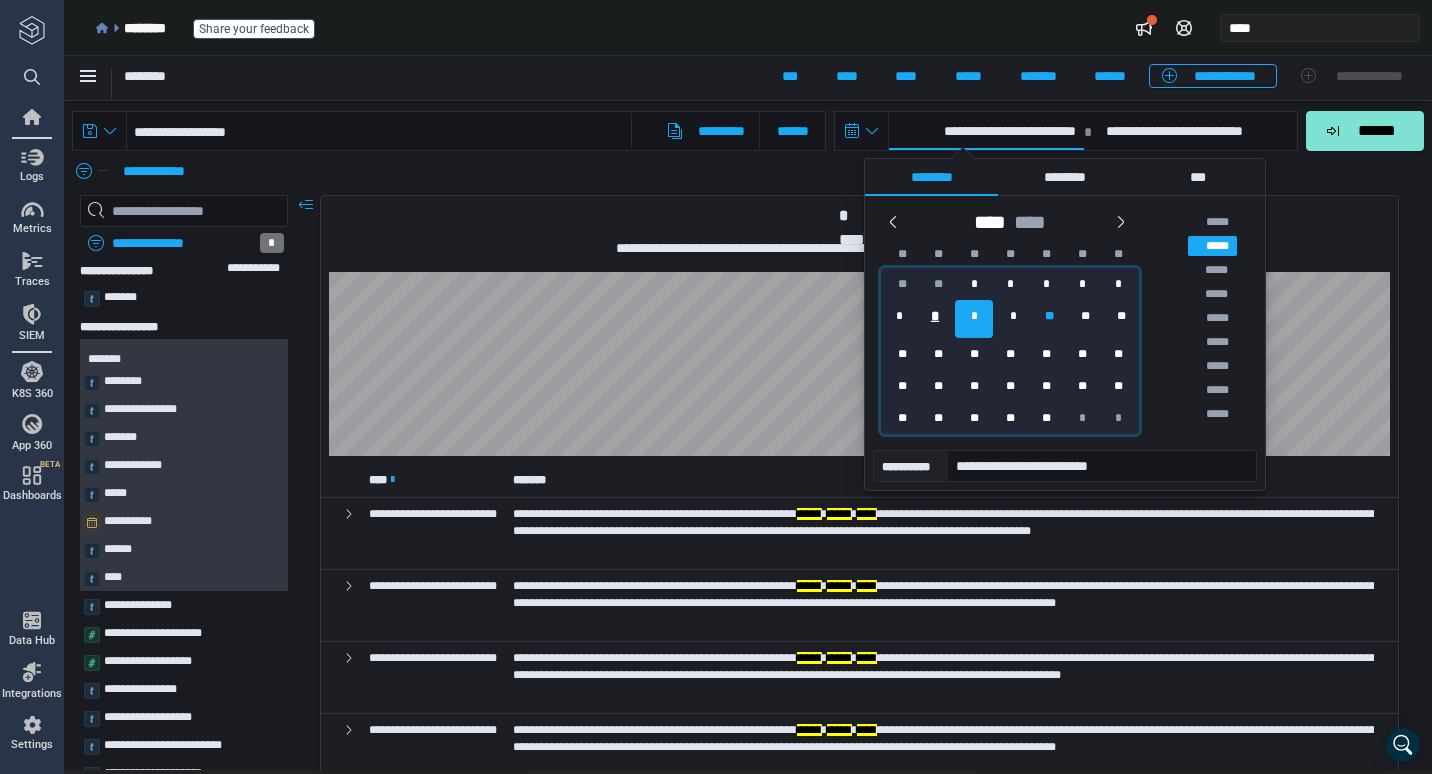 click on "*" at bounding box center (935, 316) 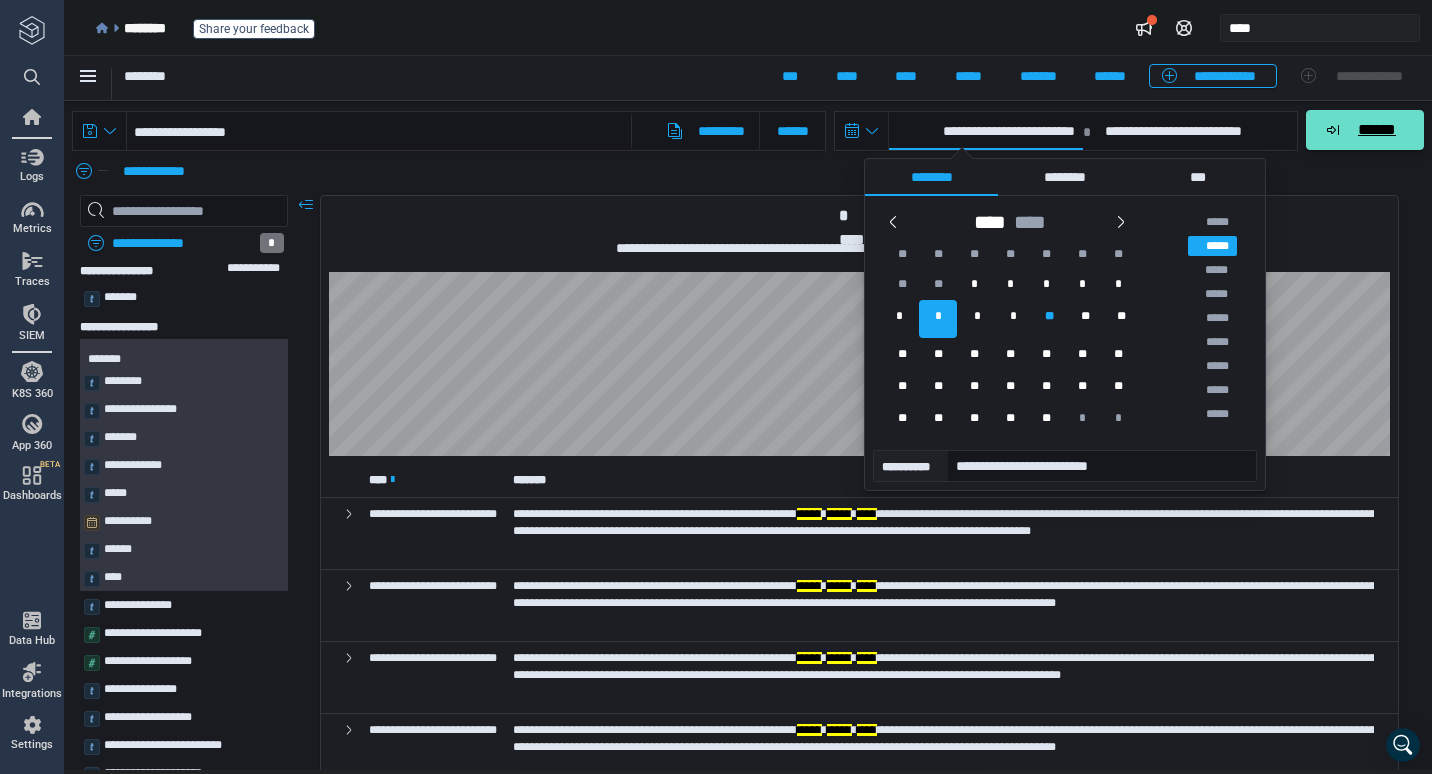 click on "******" at bounding box center (1365, 130) 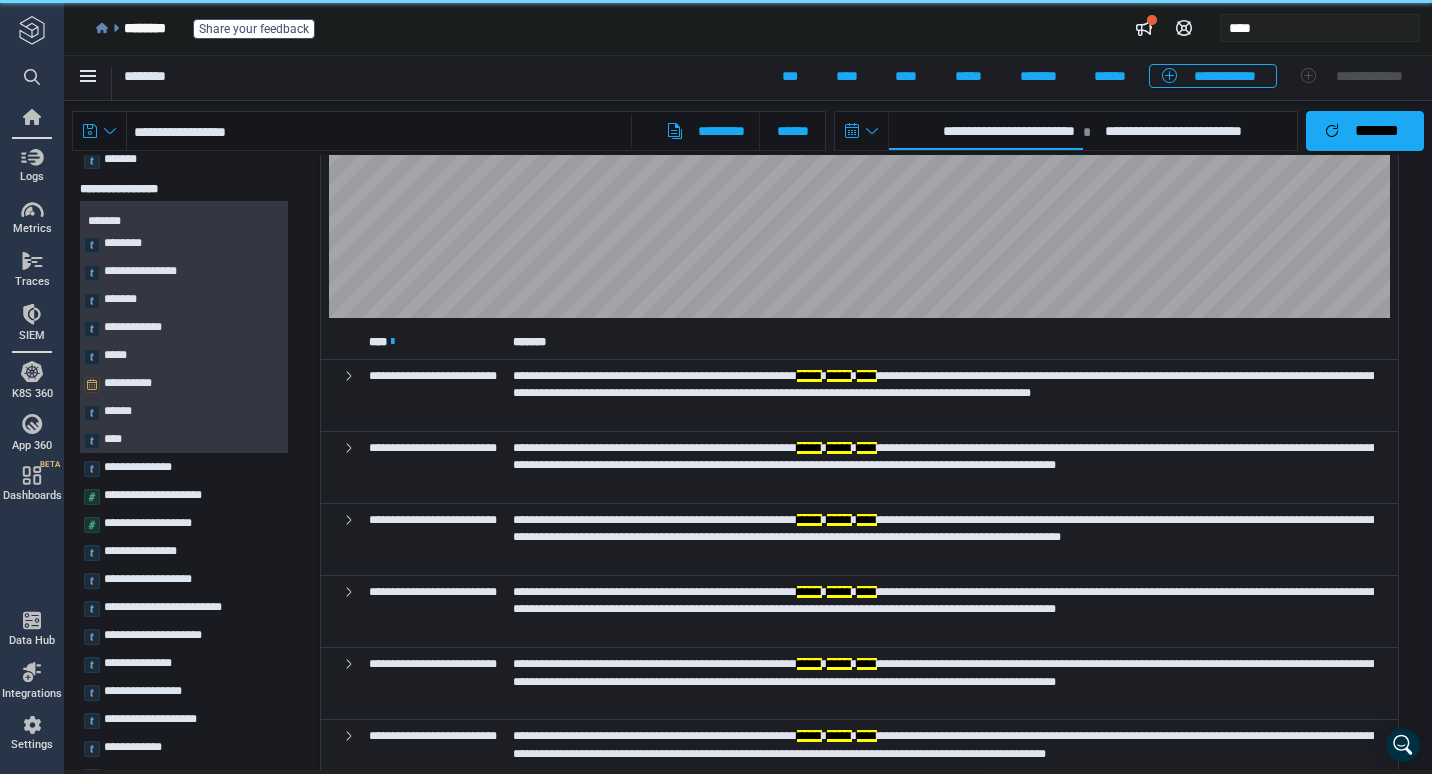 scroll, scrollTop: 301, scrollLeft: 0, axis: vertical 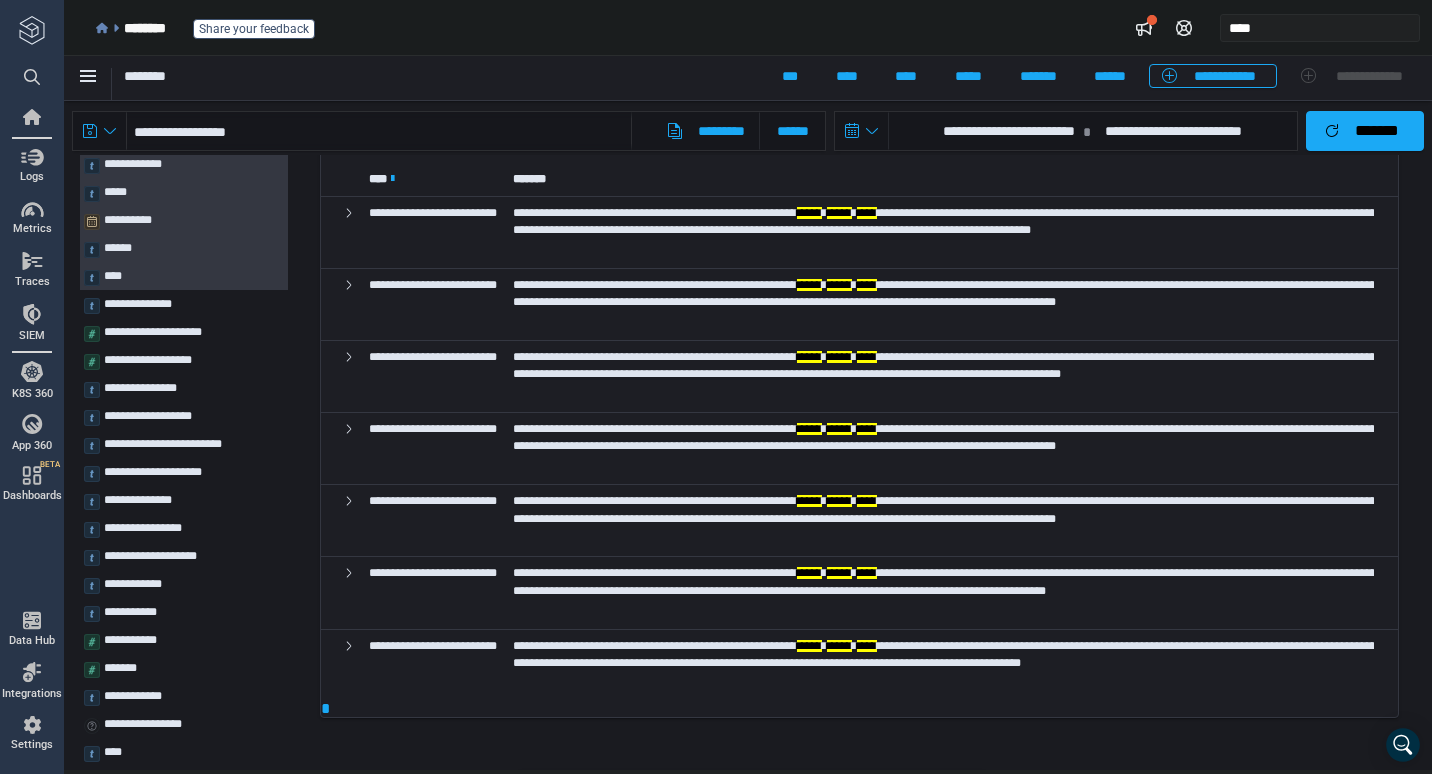 click on "**********" at bounding box center [945, 509] 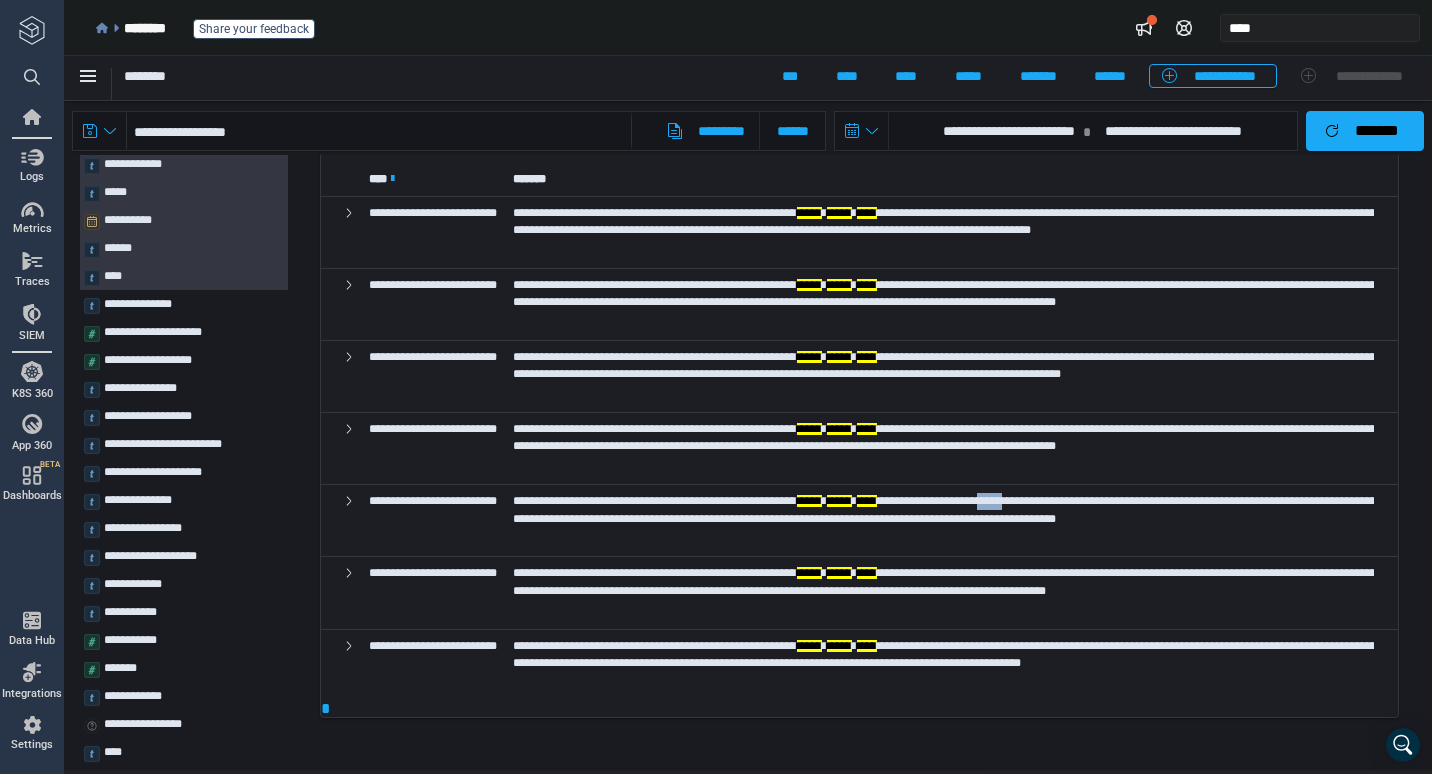 click on "**********" at bounding box center (945, 509) 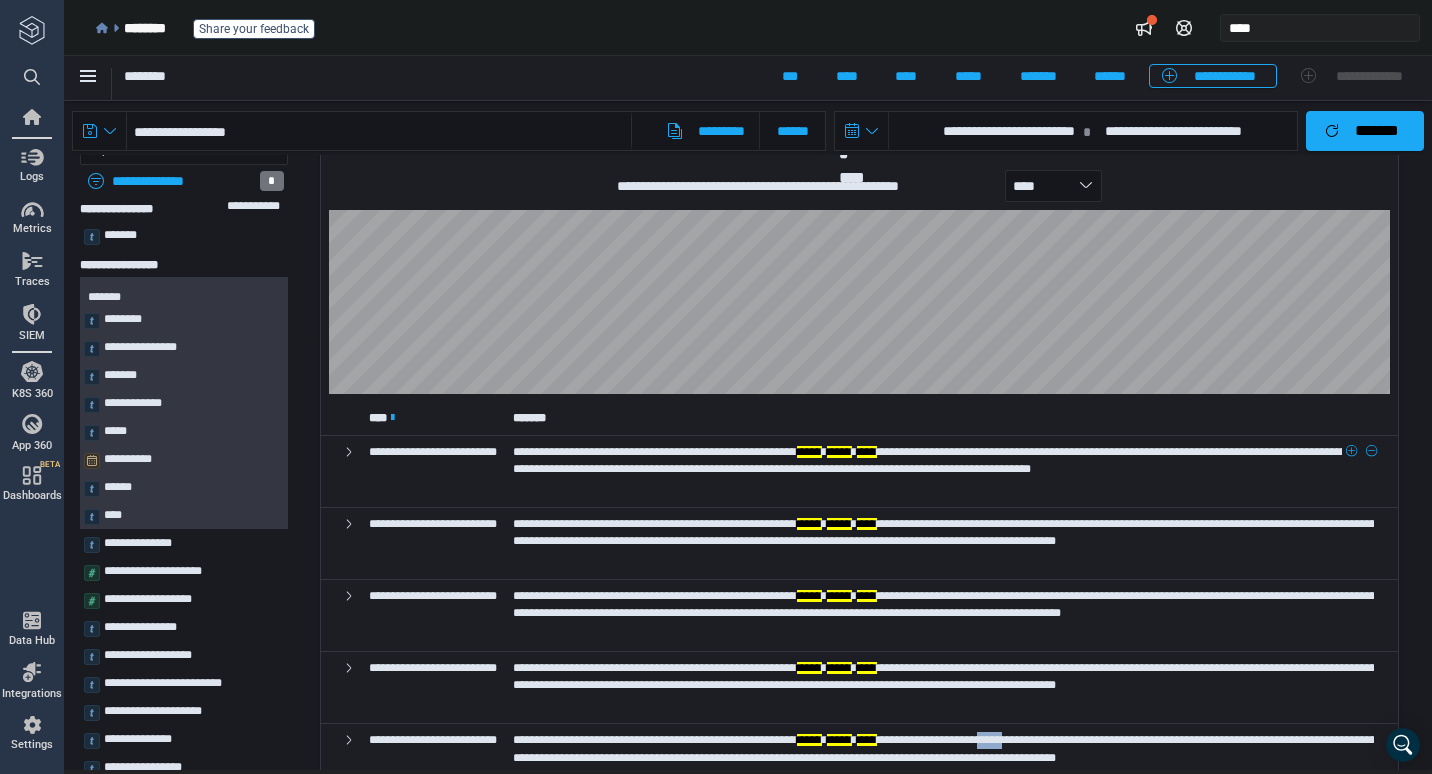 scroll, scrollTop: 0, scrollLeft: 0, axis: both 